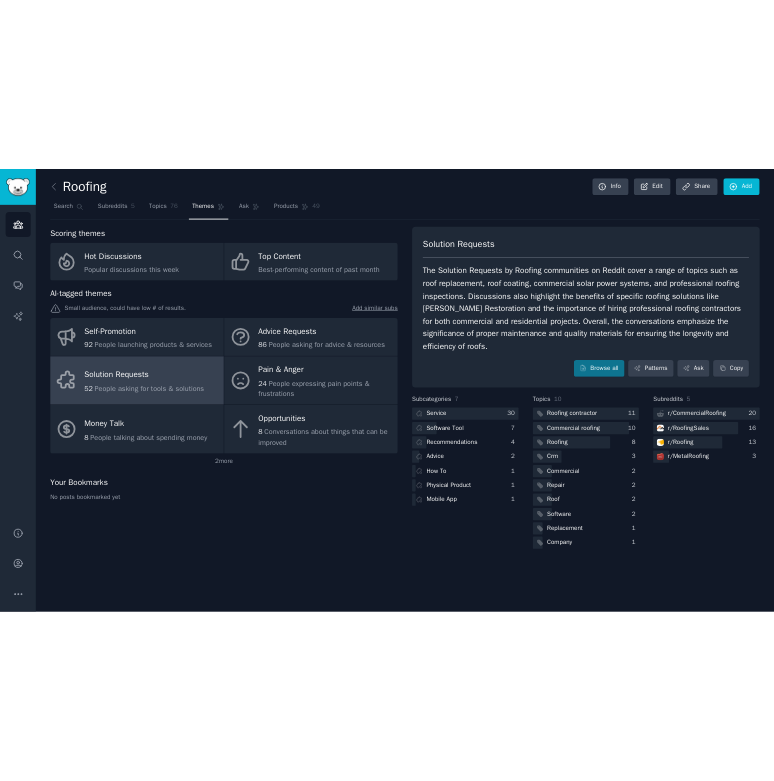 scroll, scrollTop: 0, scrollLeft: 0, axis: both 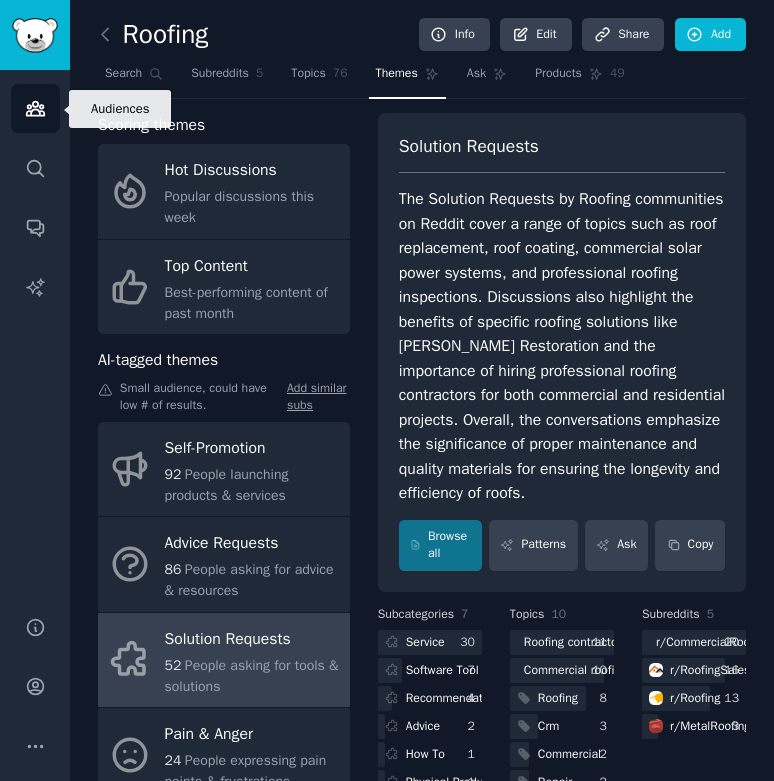 click 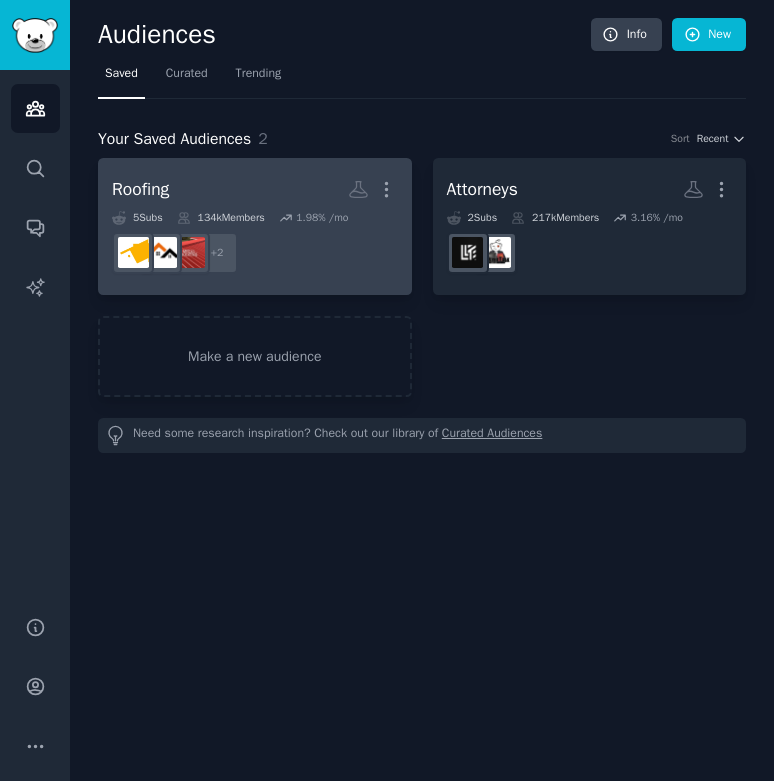 click on "Roofing" at bounding box center [140, 189] 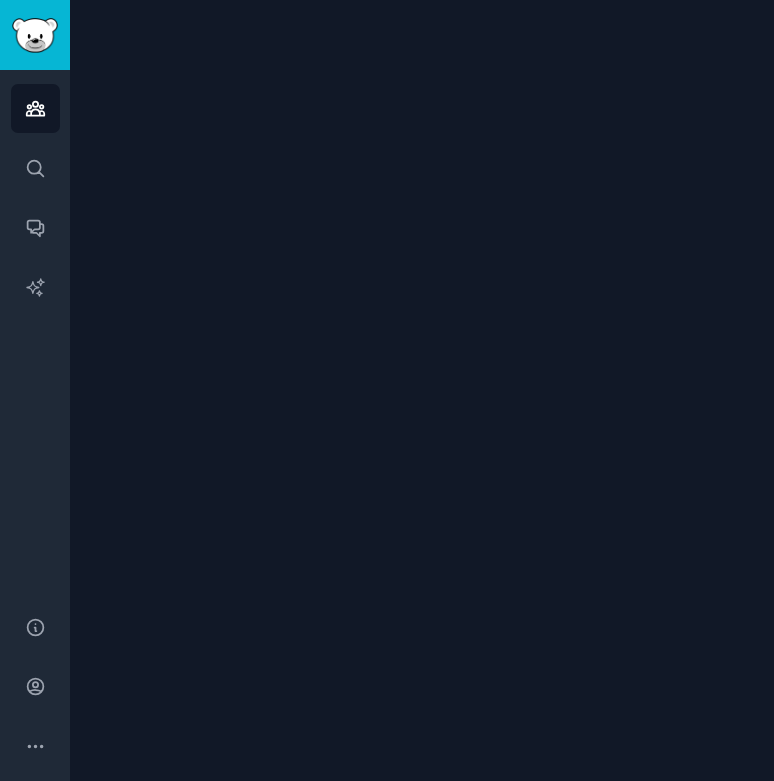 click 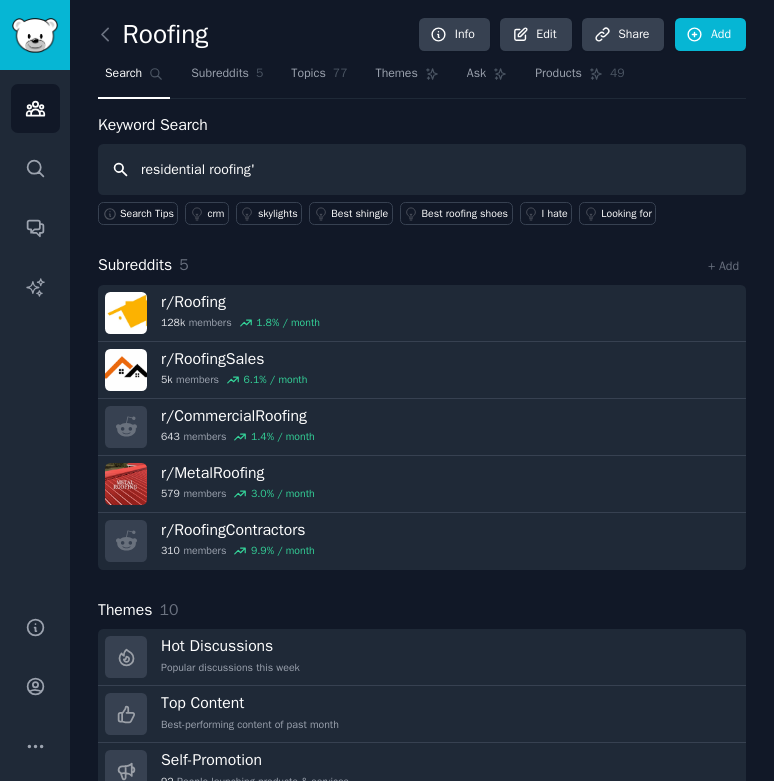 type on "residential roofing'" 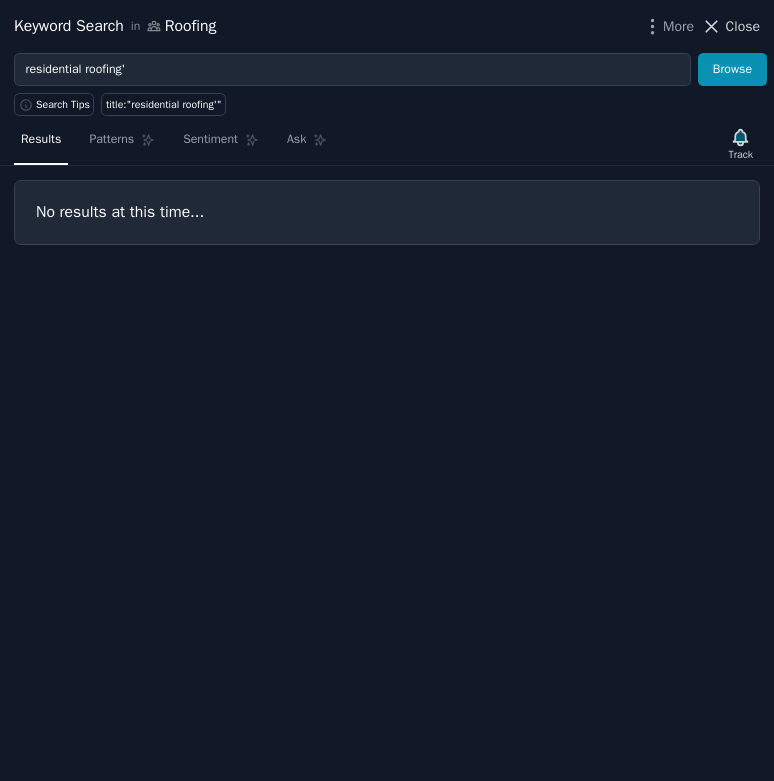 click on "Close" at bounding box center (743, 26) 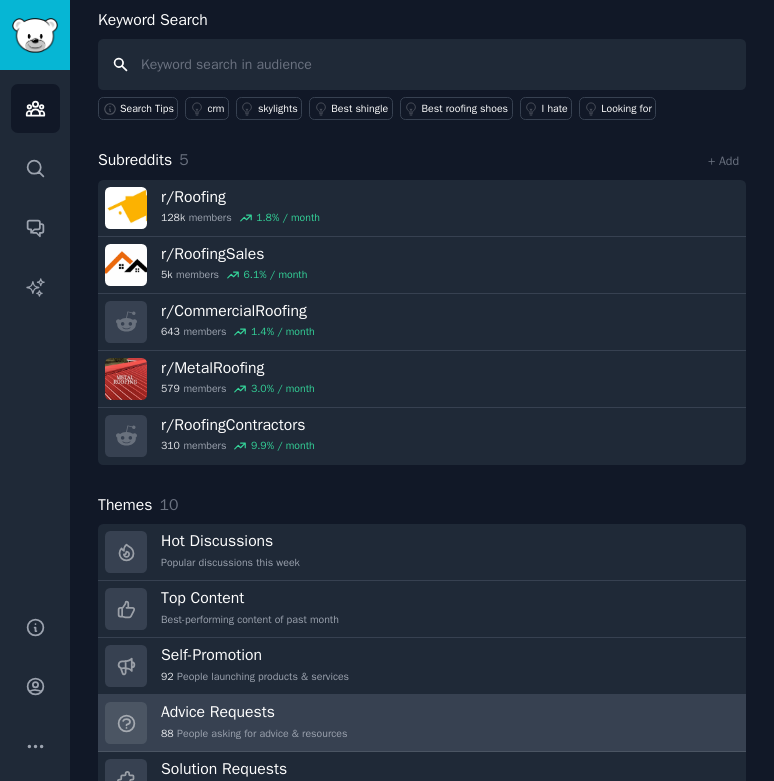 scroll, scrollTop: 0, scrollLeft: 0, axis: both 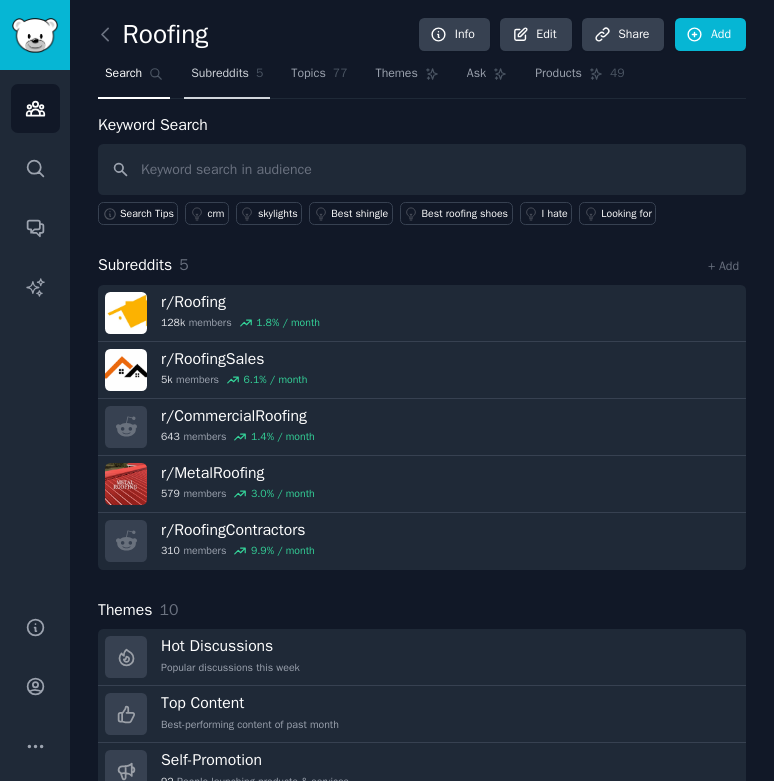 click on "Subreddits" at bounding box center (220, 74) 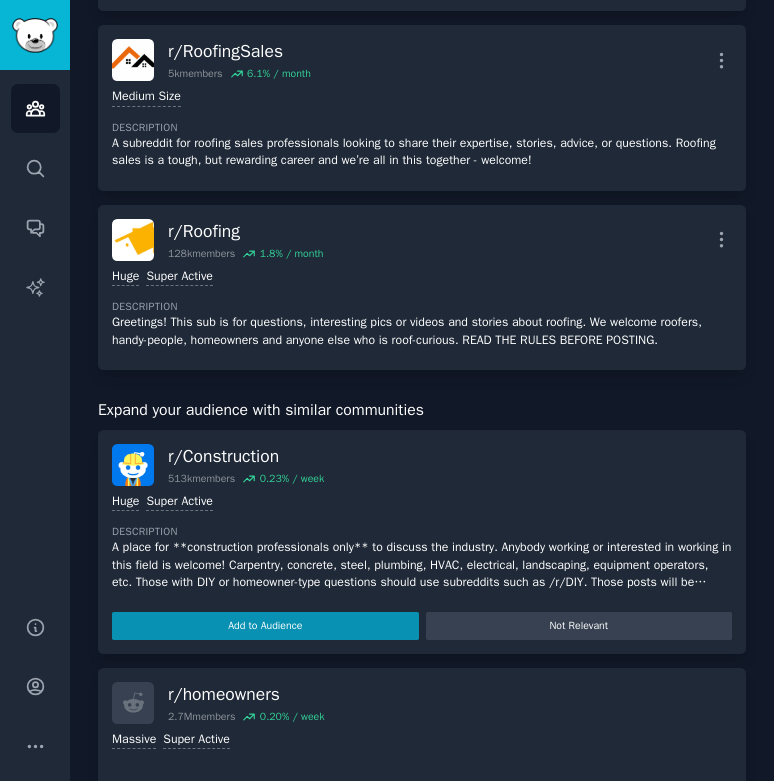 scroll, scrollTop: 0, scrollLeft: 0, axis: both 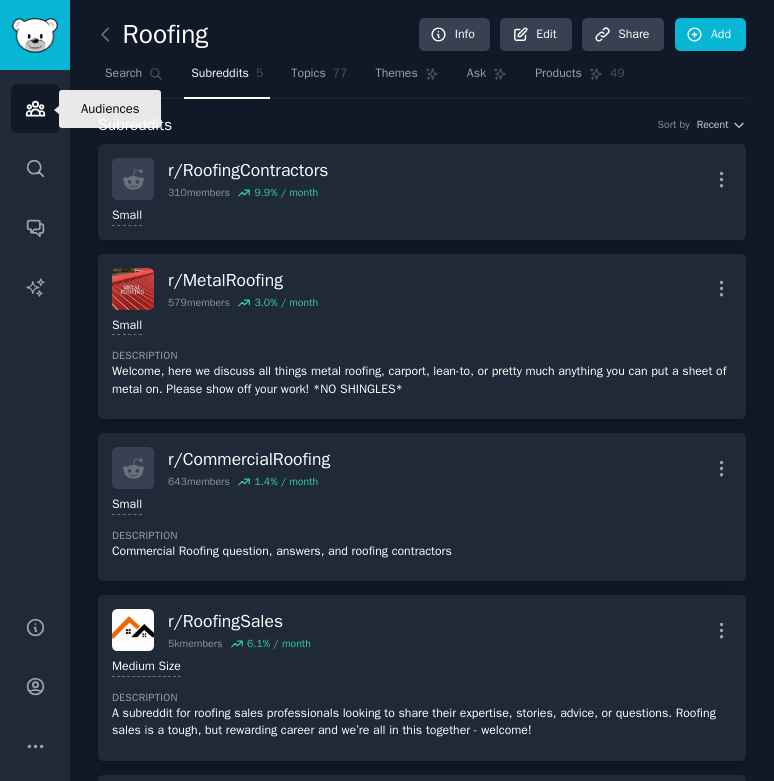 click 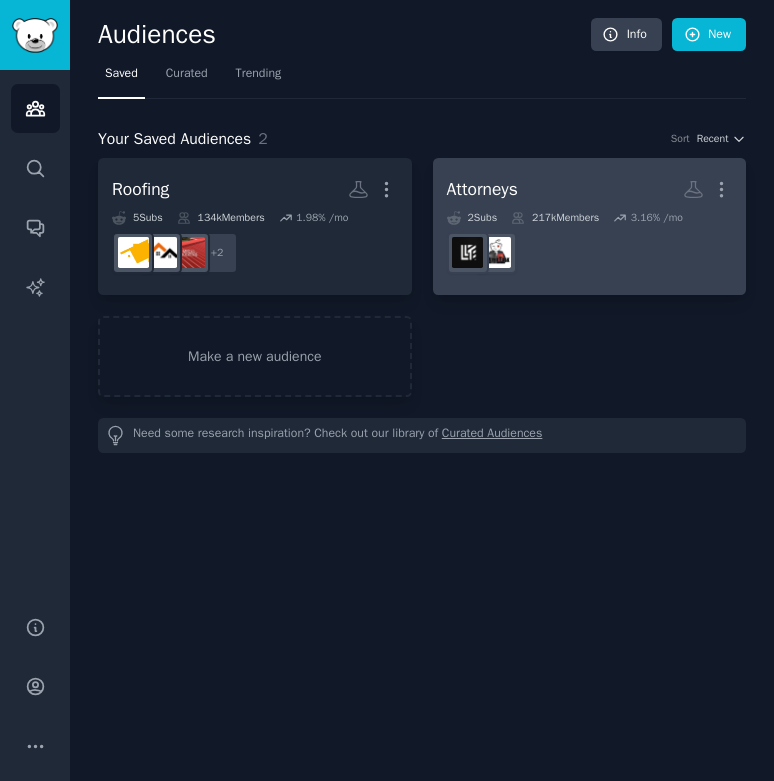 click on "Attorneys" at bounding box center (482, 189) 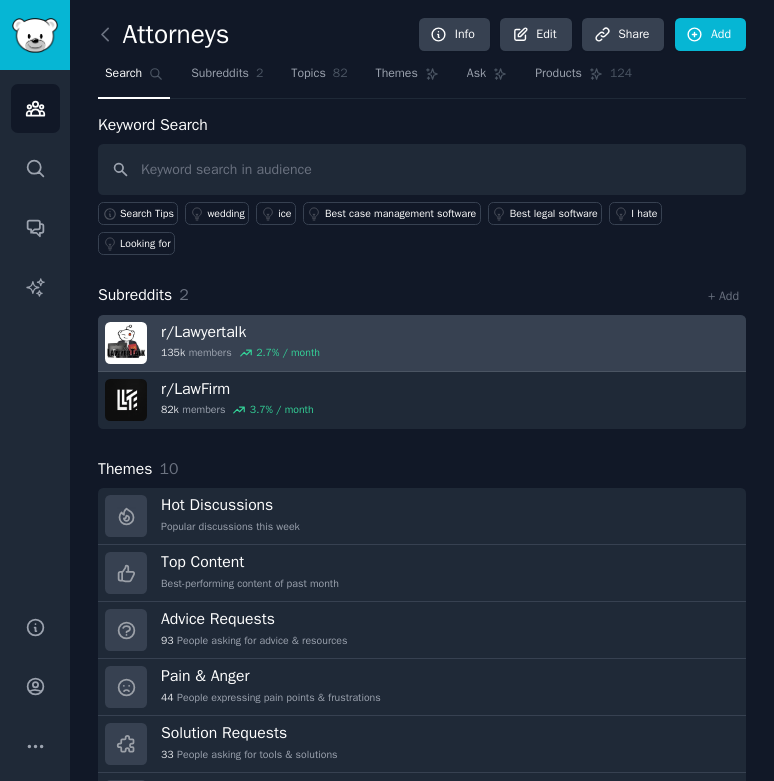 click on "r/ Lawyertalk" at bounding box center [240, 332] 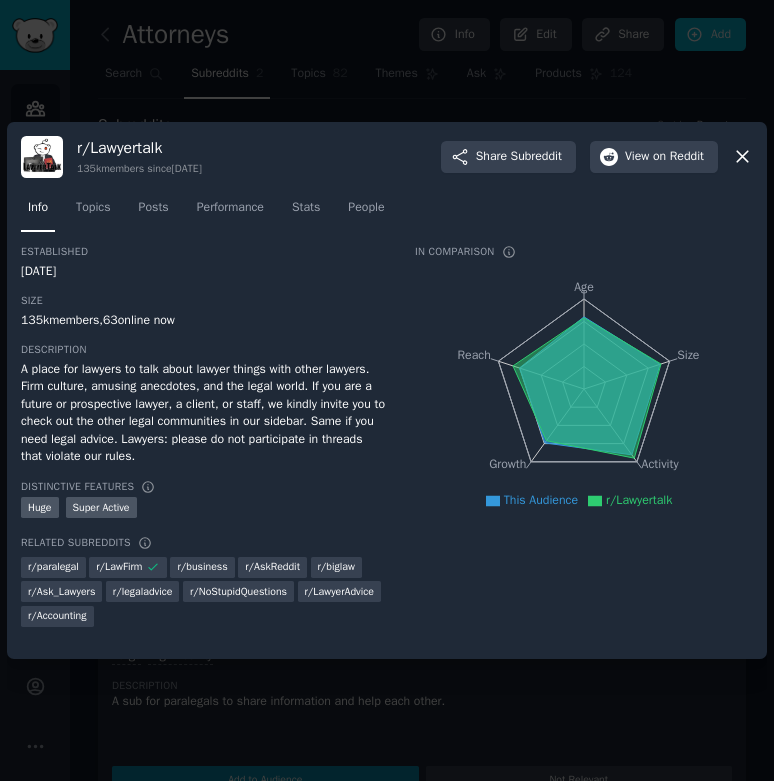 click 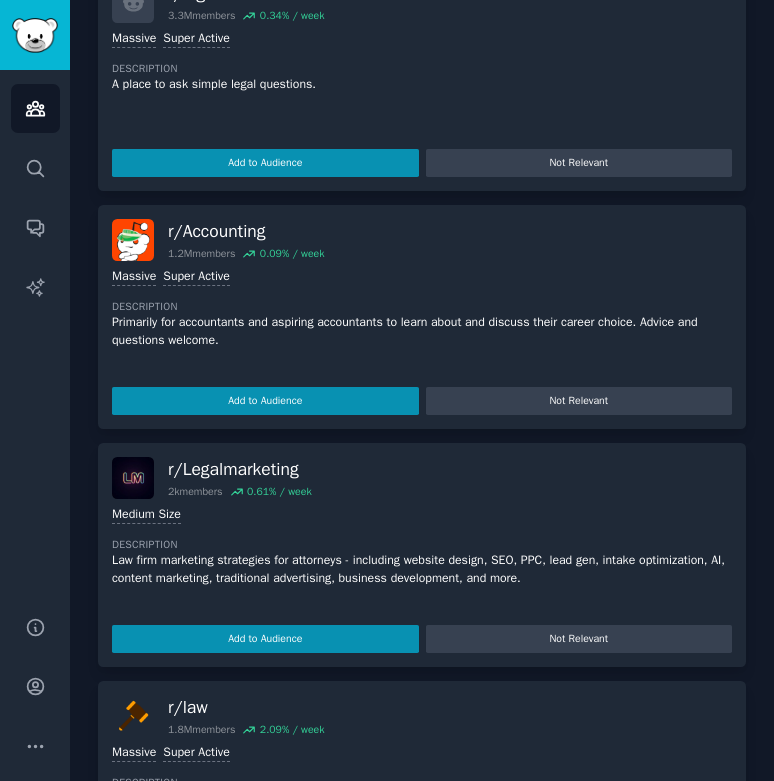 scroll, scrollTop: 2378, scrollLeft: 0, axis: vertical 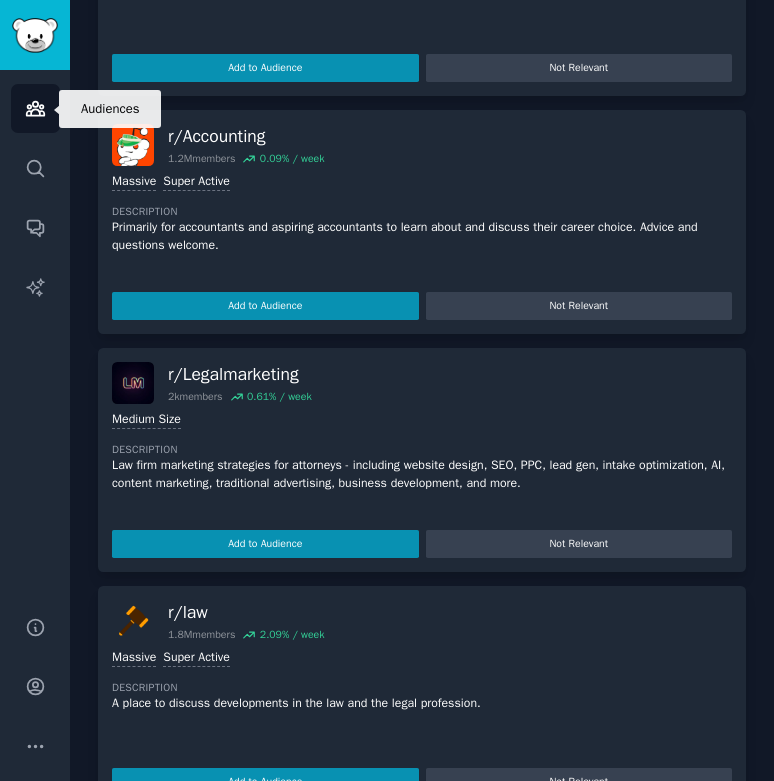 click 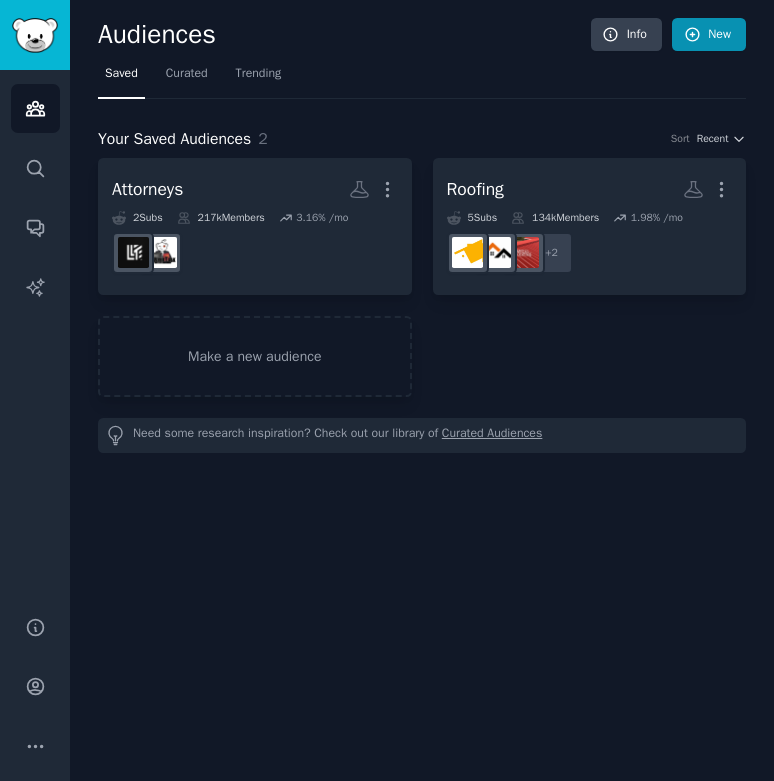 click on "New" at bounding box center [709, 35] 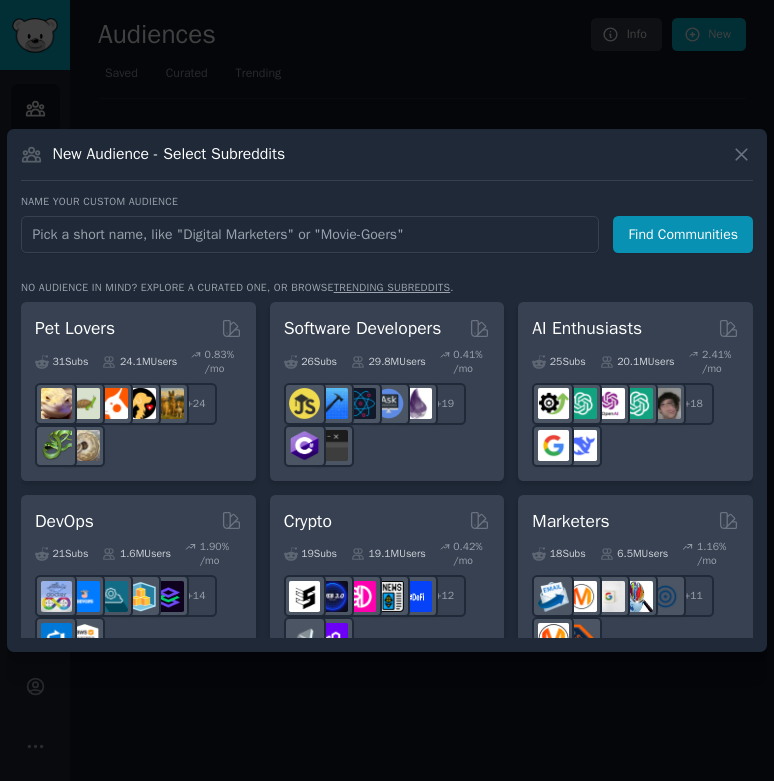 click at bounding box center [310, 234] 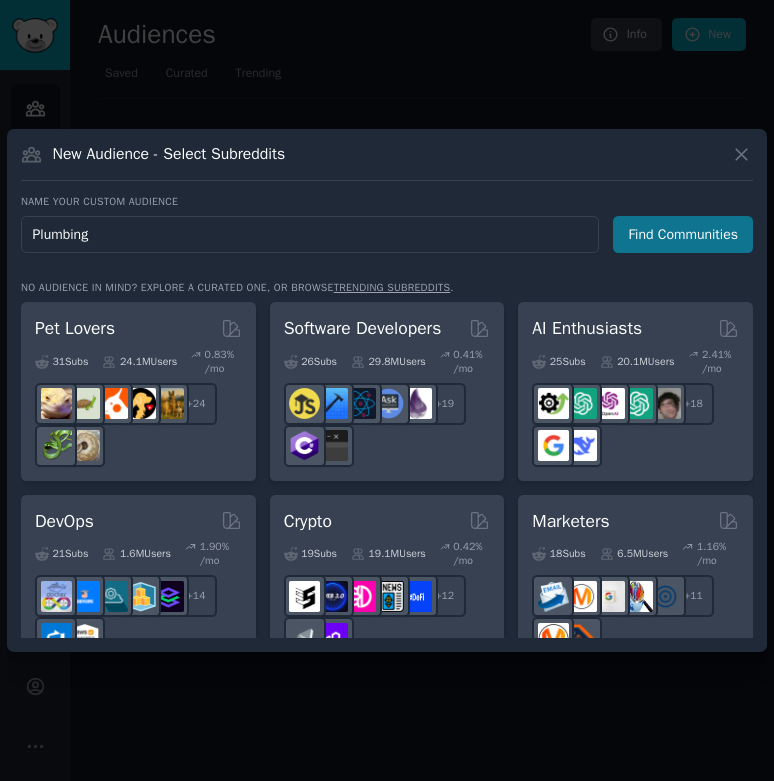 type on "Plumbing" 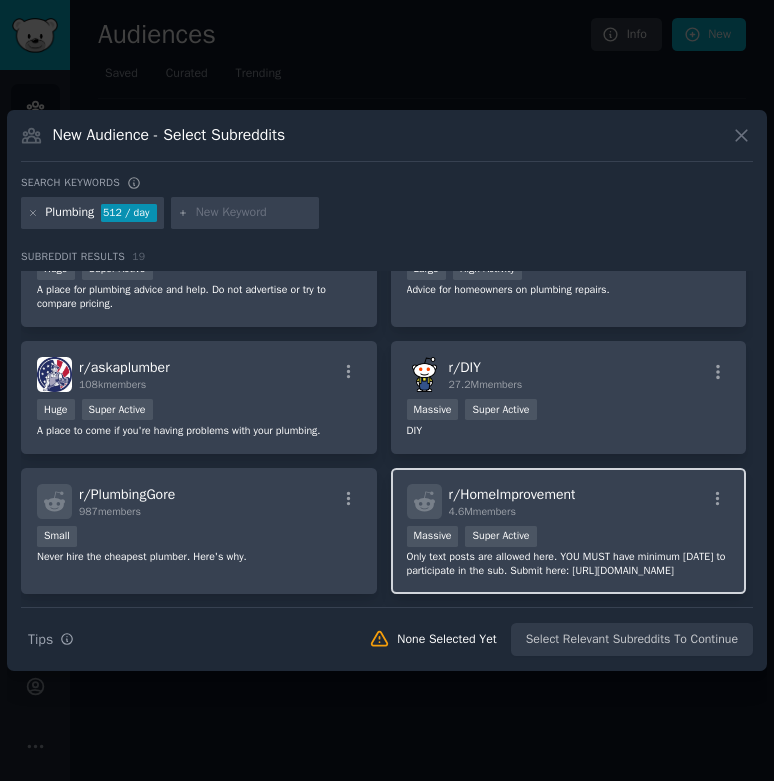 scroll, scrollTop: 0, scrollLeft: 0, axis: both 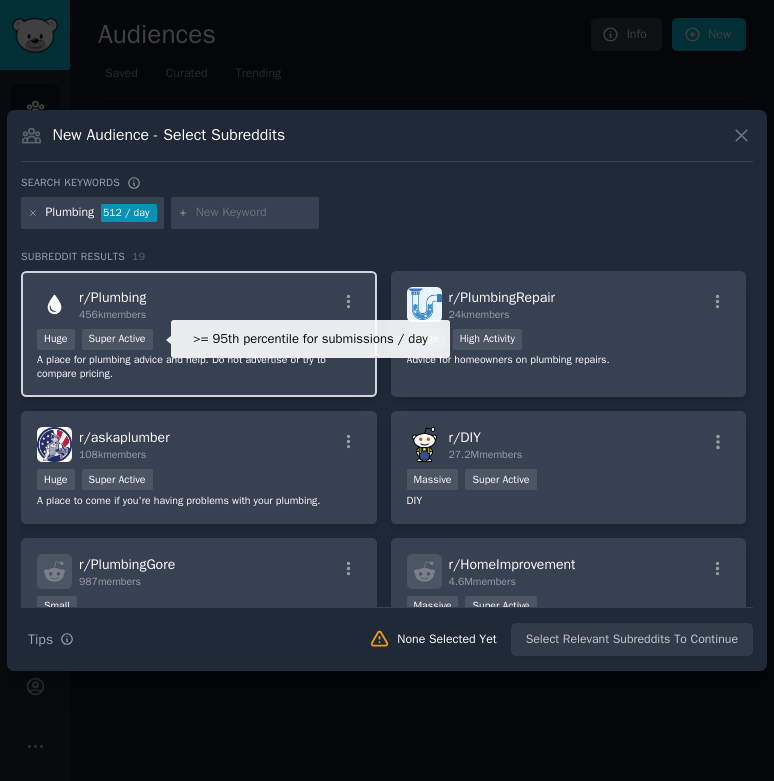 click on "r/ Plumbing 456k  members" at bounding box center (199, 304) 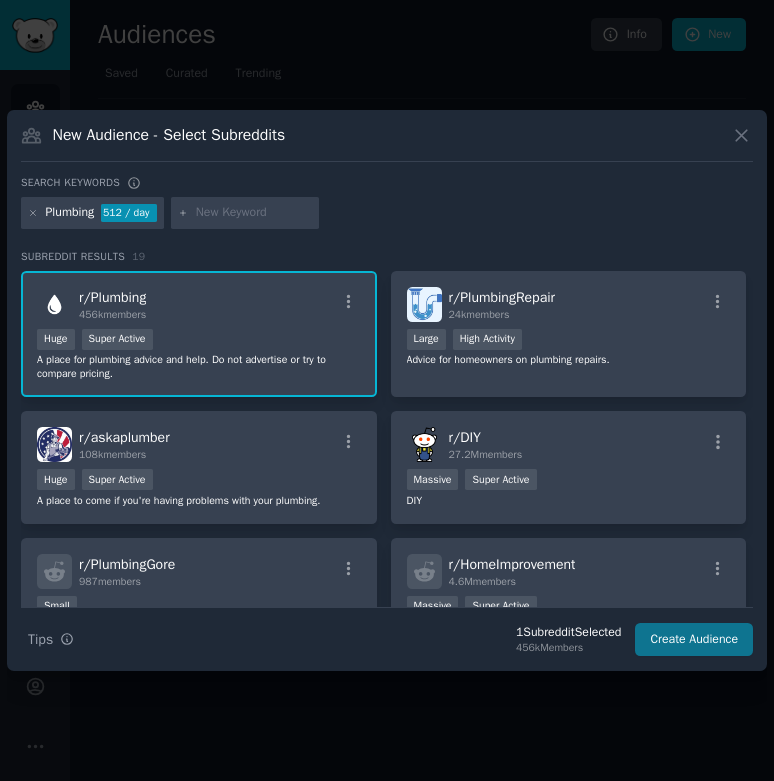 click on "Create Audience" at bounding box center (694, 640) 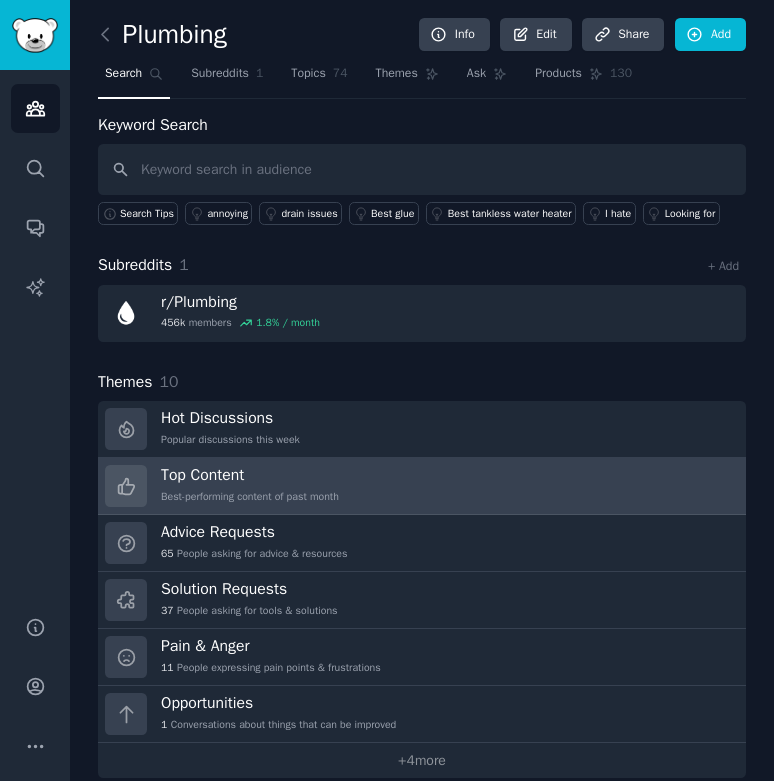 click on "Top Content" at bounding box center (250, 475) 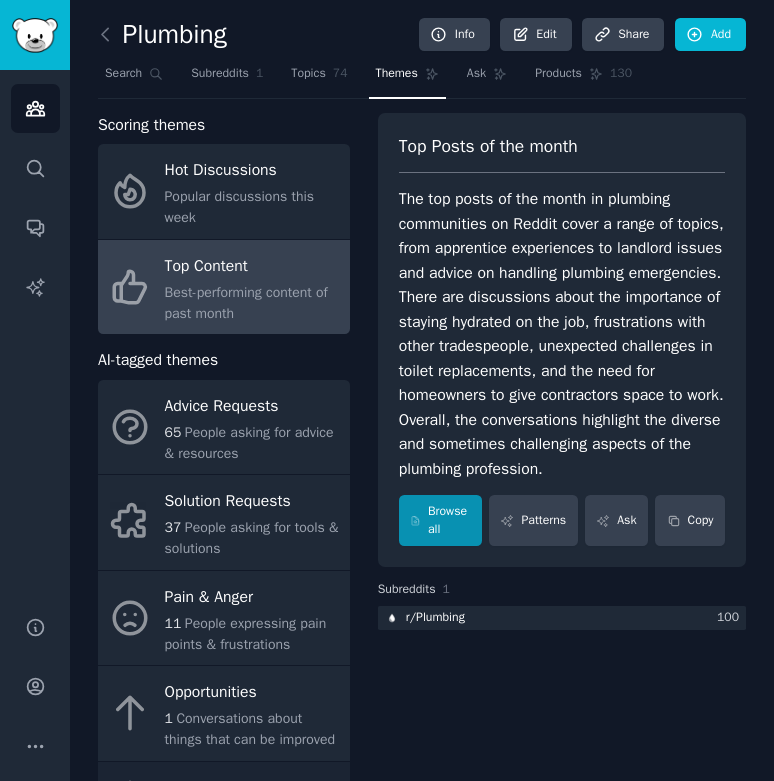 click on "Browse all" at bounding box center (440, 520) 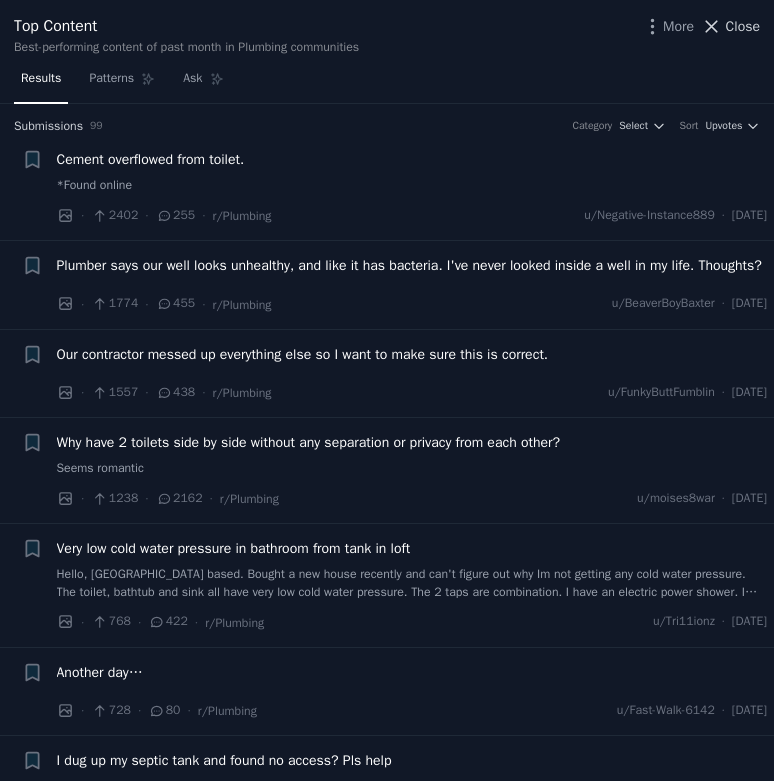 click on "Close" at bounding box center (743, 26) 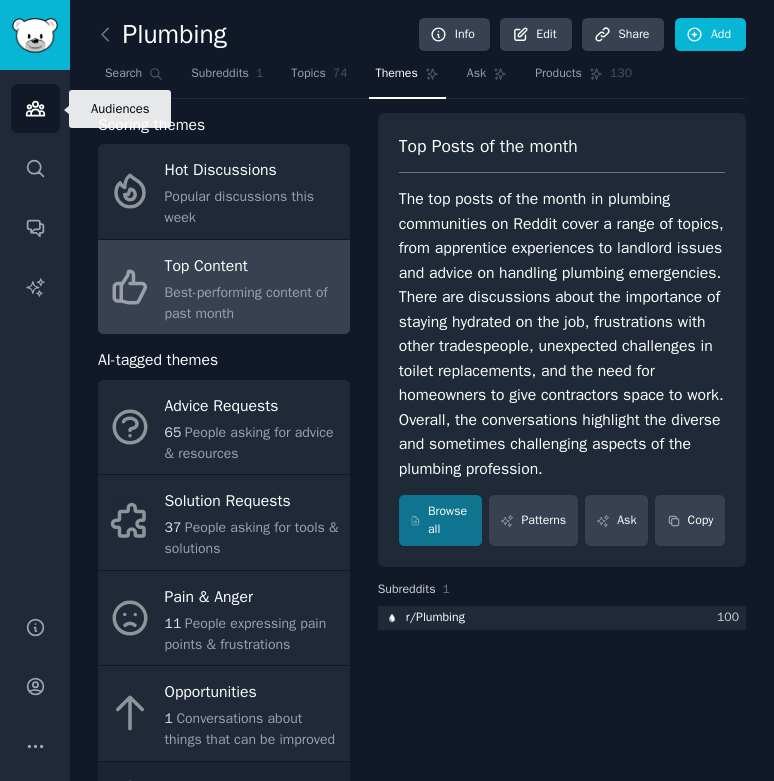 click 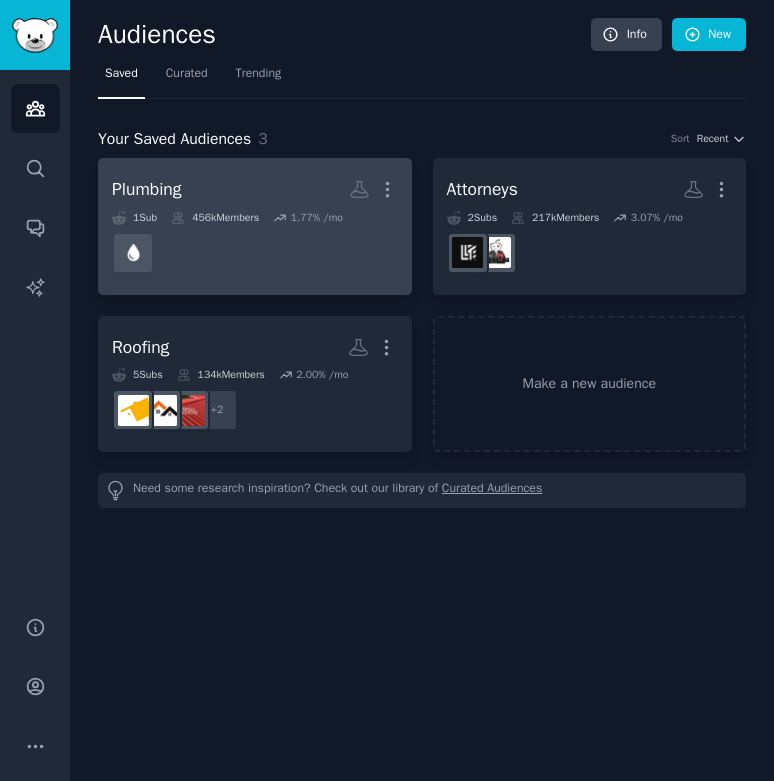 click at bounding box center [255, 253] 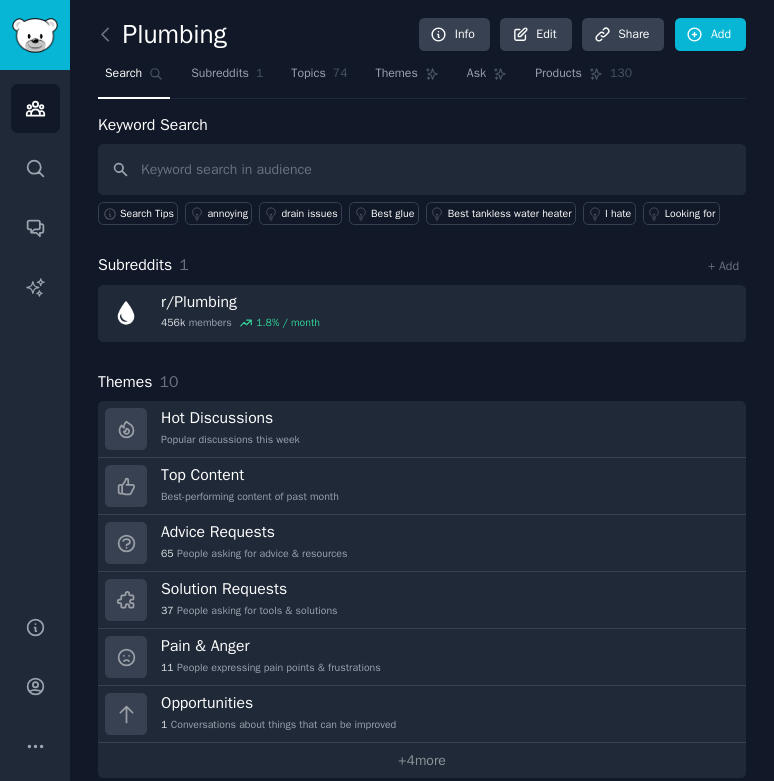 click on "Search" at bounding box center [123, 74] 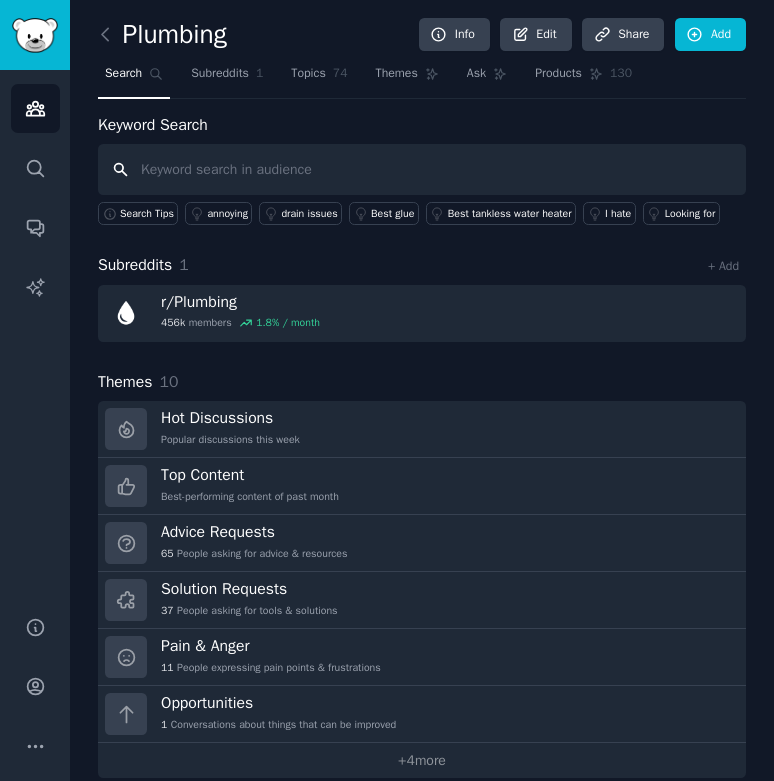 click at bounding box center [422, 169] 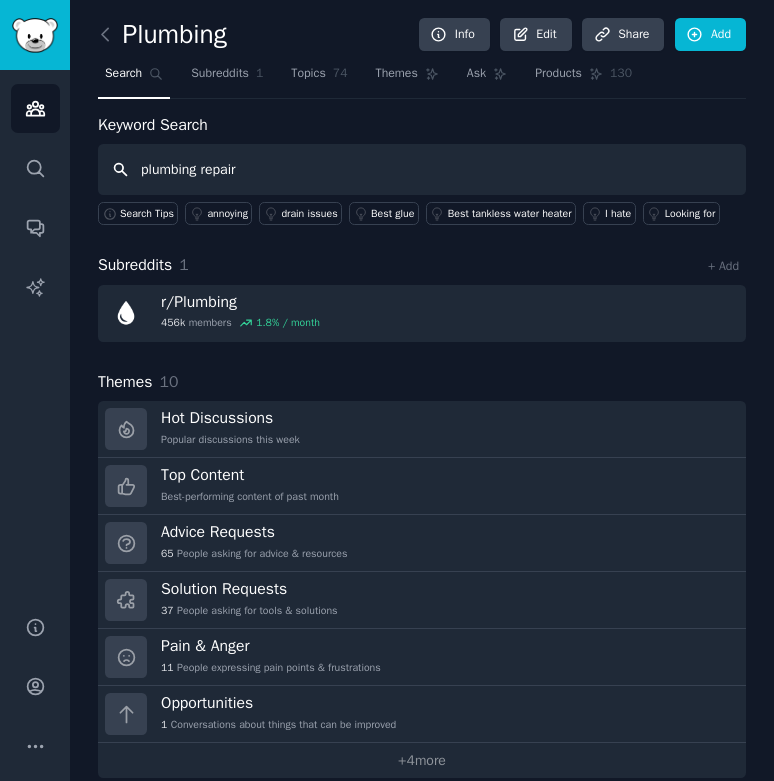 type on "plumbing repair" 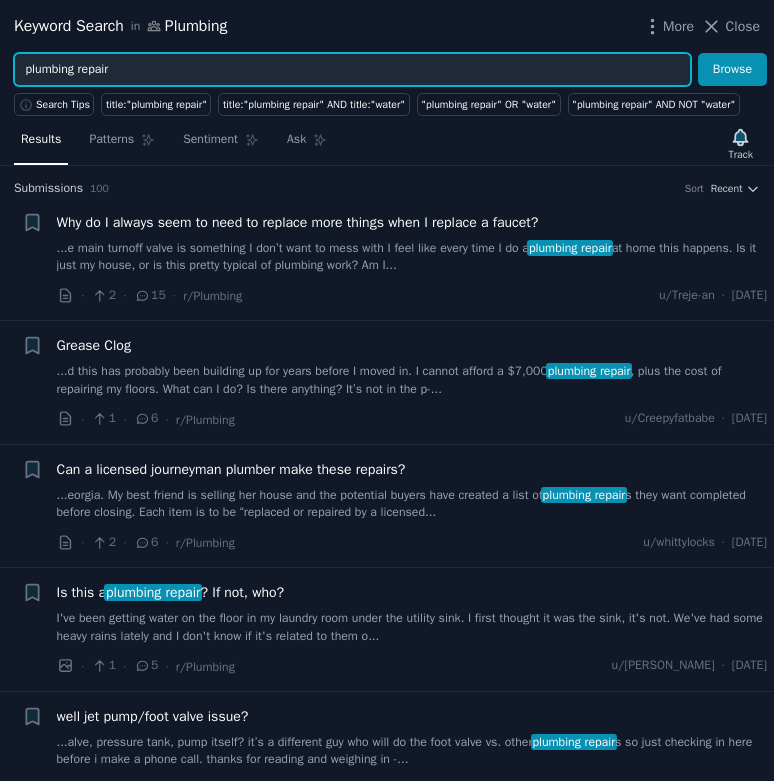 click on "plumbing repair" at bounding box center [352, 70] 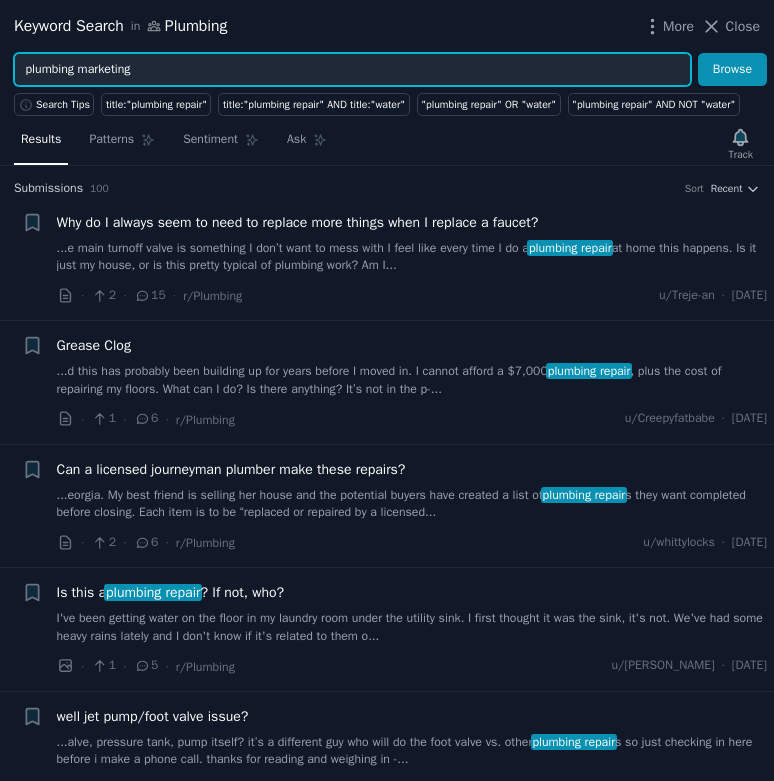 click on "Browse" at bounding box center (732, 70) 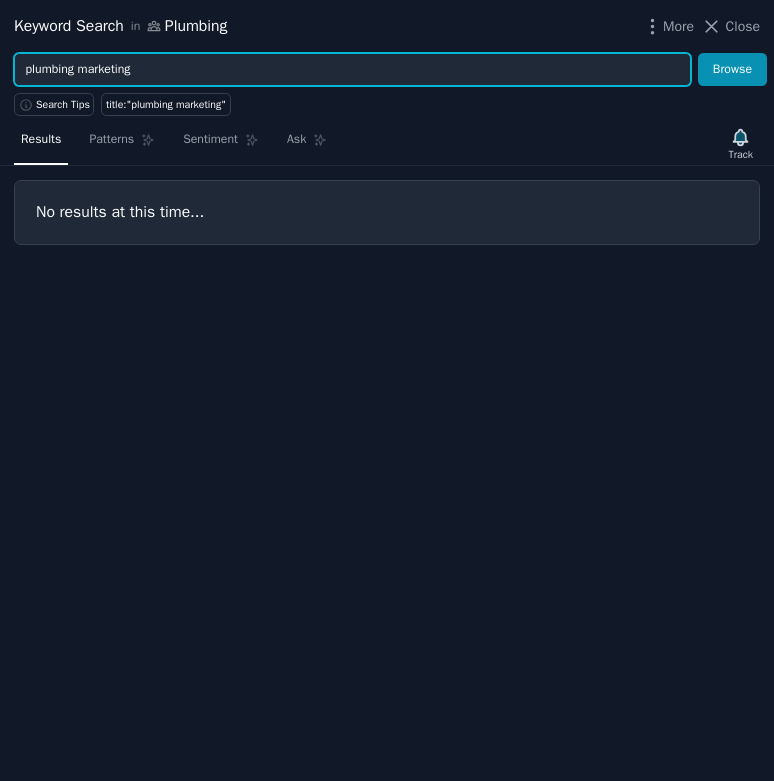 click on "plumbing marketing" at bounding box center (352, 70) 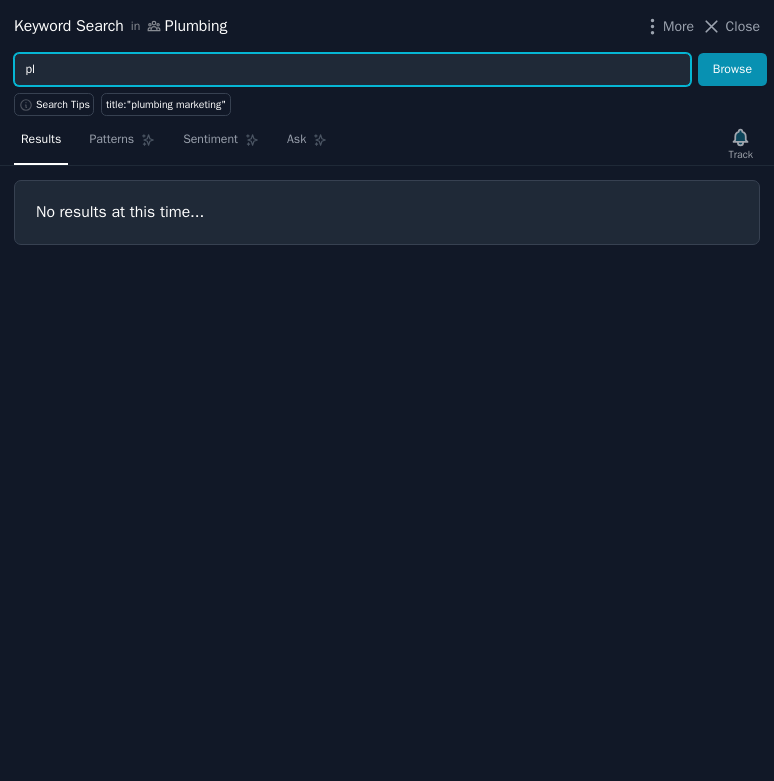 type on "p" 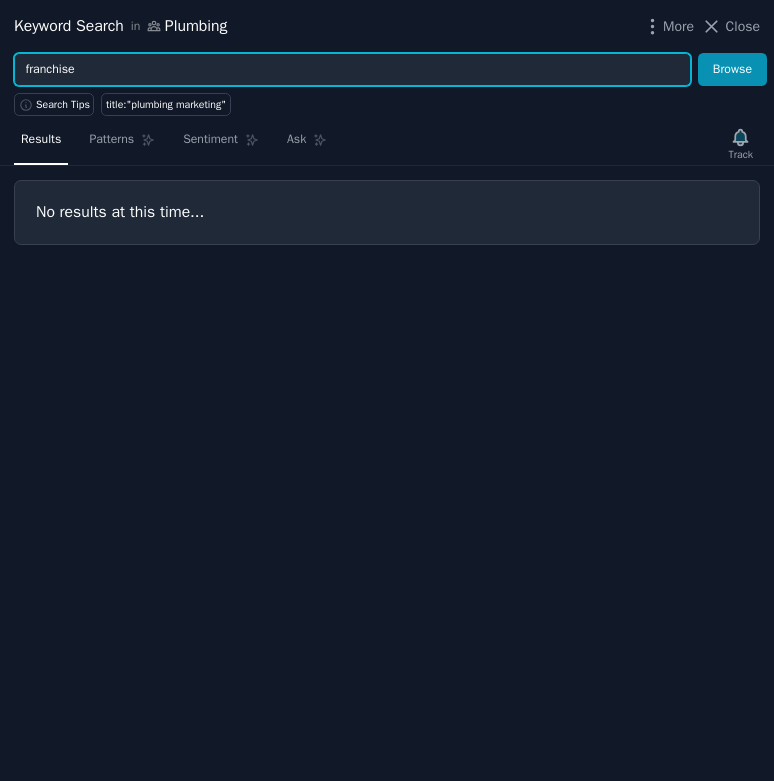 type on "franchise" 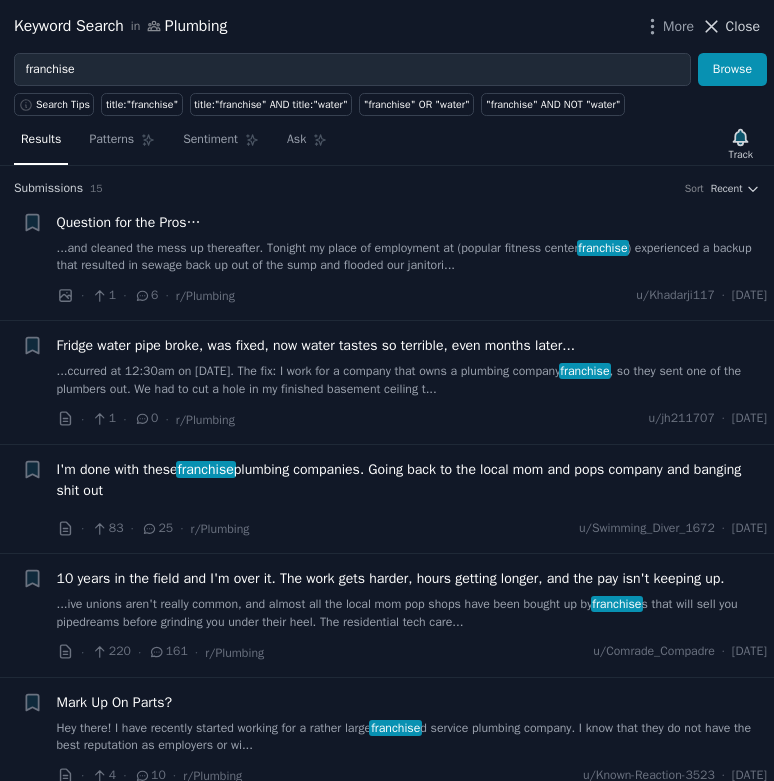 click on "Close" at bounding box center [743, 26] 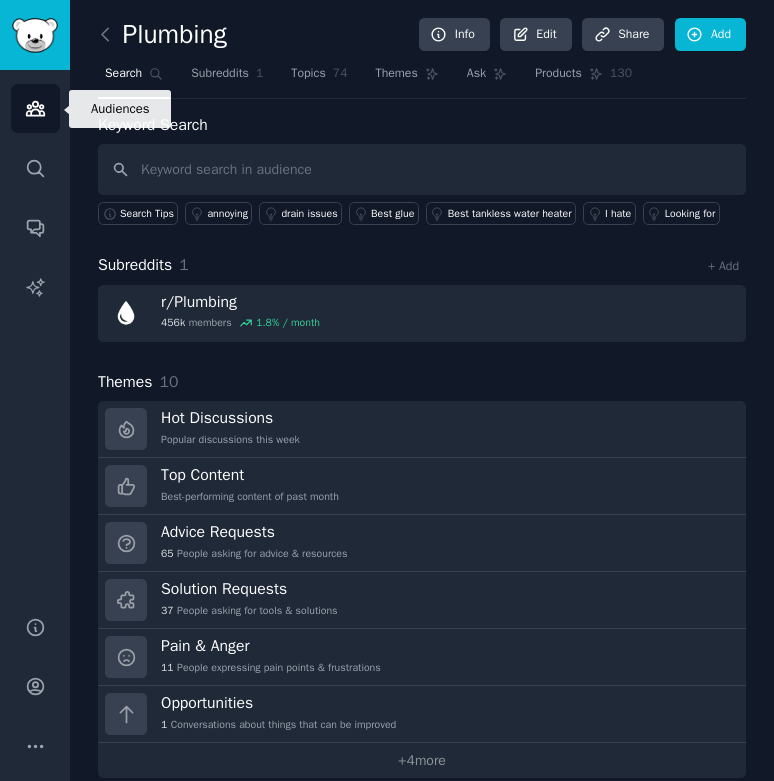 click 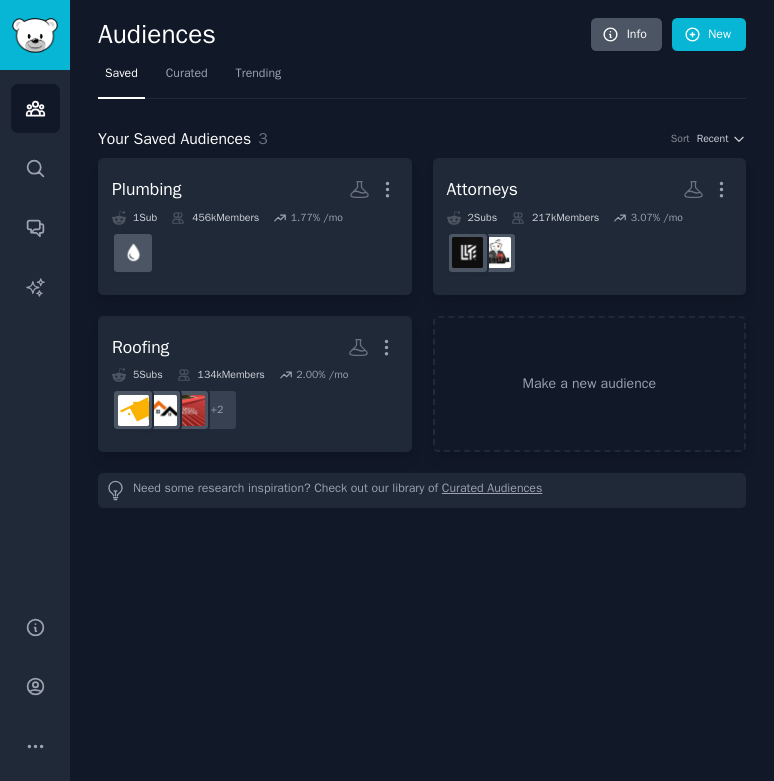 click on "Info" at bounding box center [626, 35] 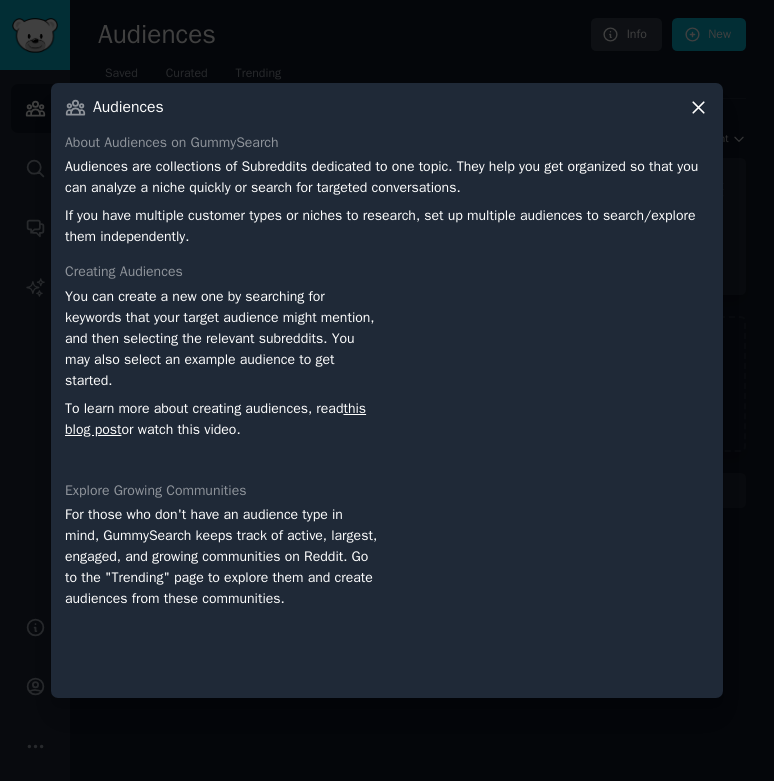click 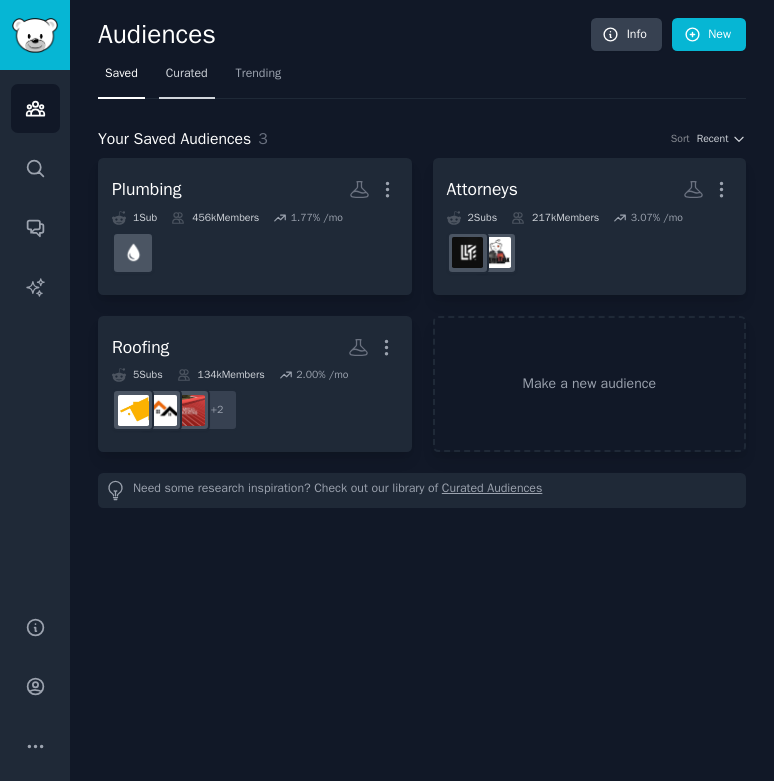 click on "Curated" at bounding box center [187, 74] 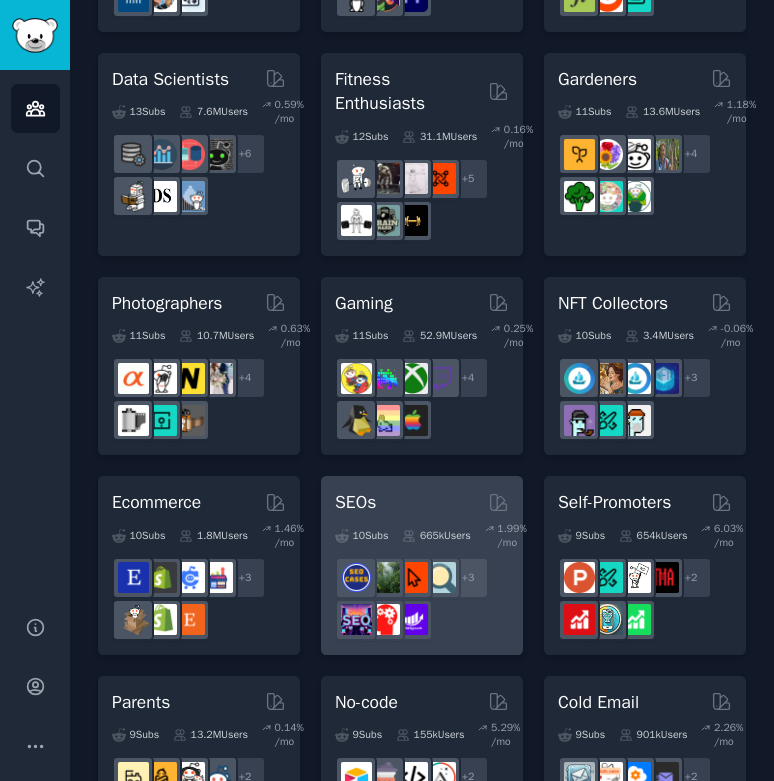 scroll, scrollTop: 962, scrollLeft: 0, axis: vertical 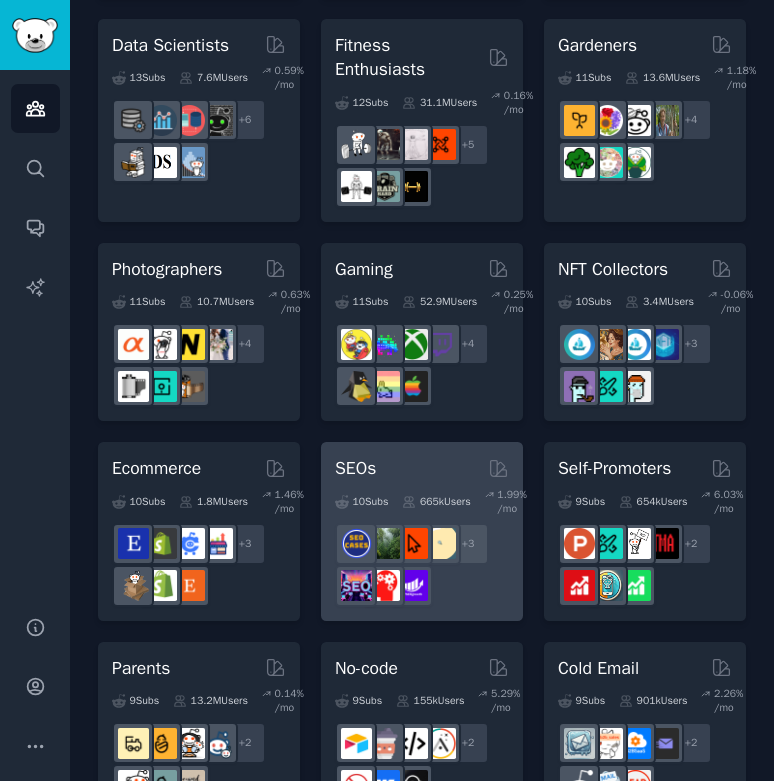click on "SEOs" at bounding box center [422, 468] 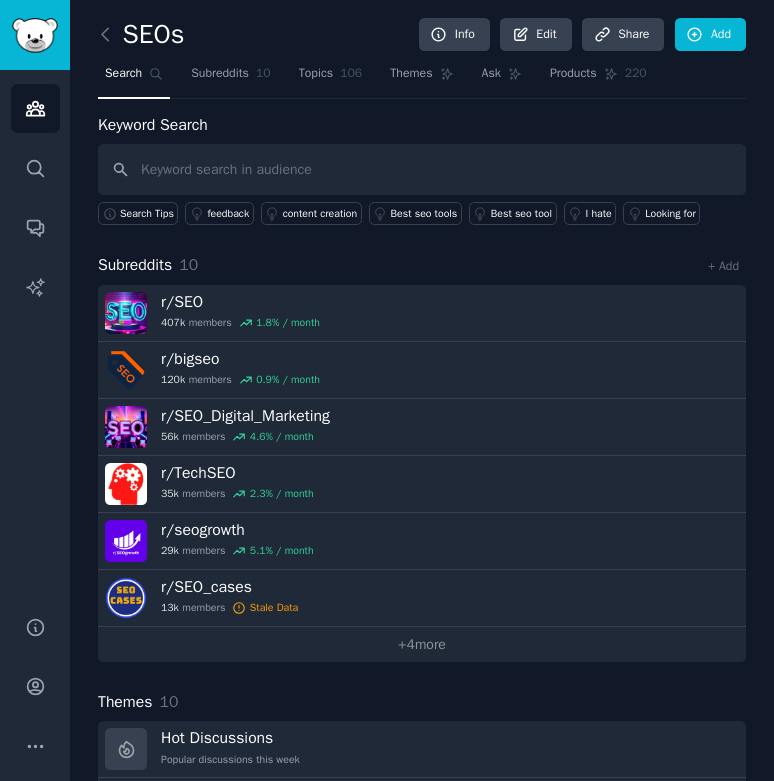 click on "r/ bigseo" at bounding box center (240, 359) 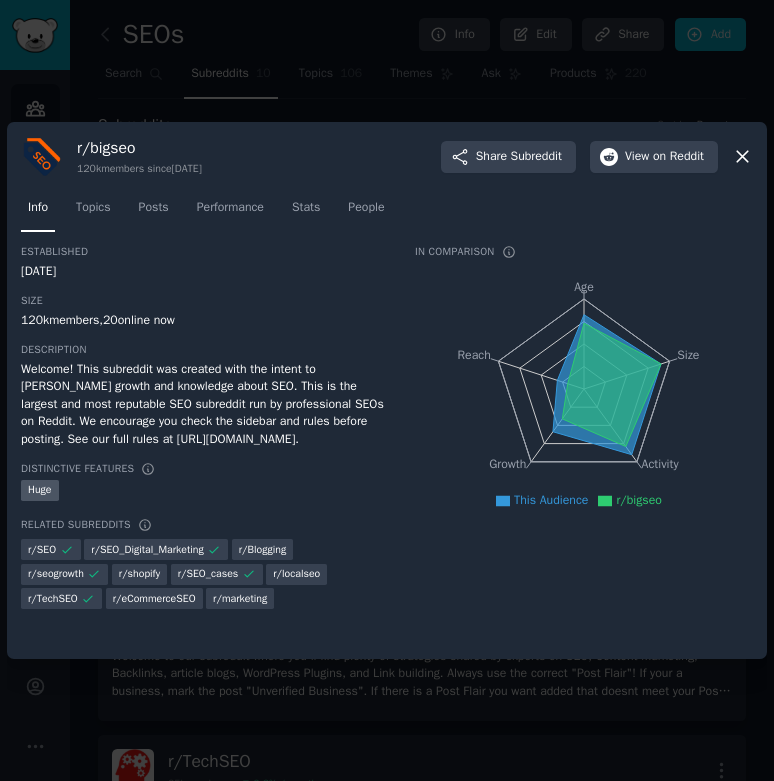 click 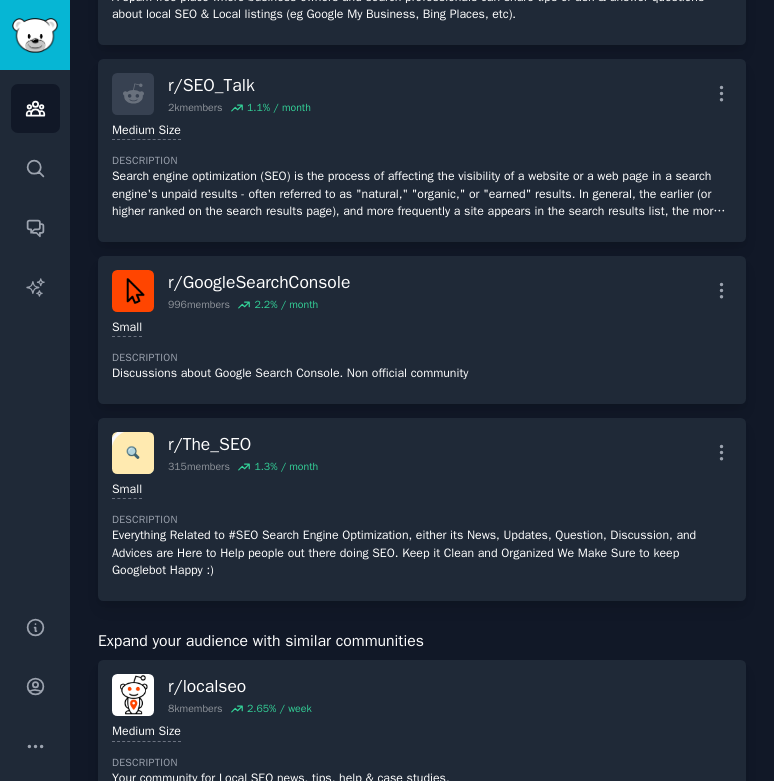 scroll, scrollTop: 0, scrollLeft: 0, axis: both 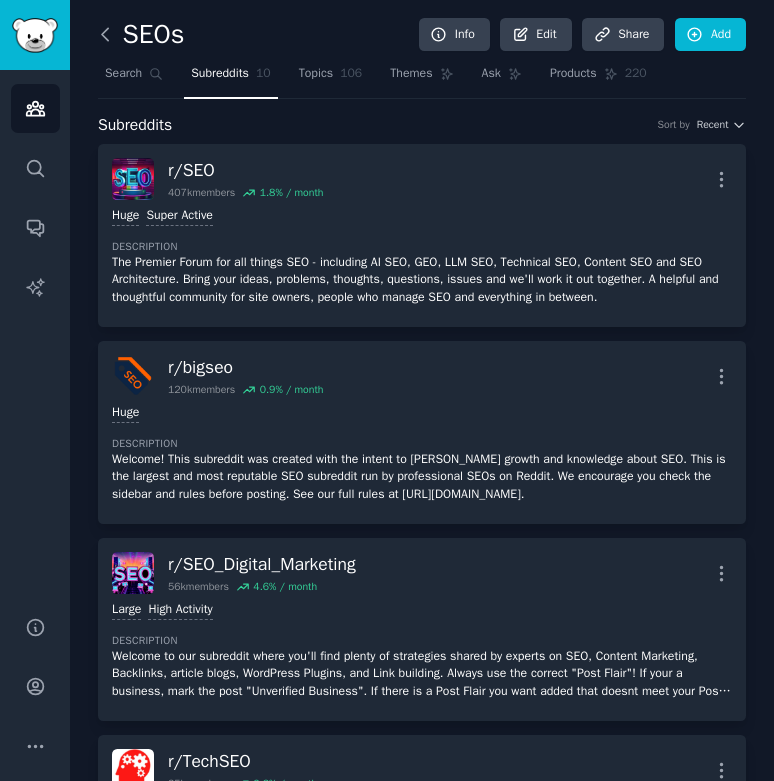 click 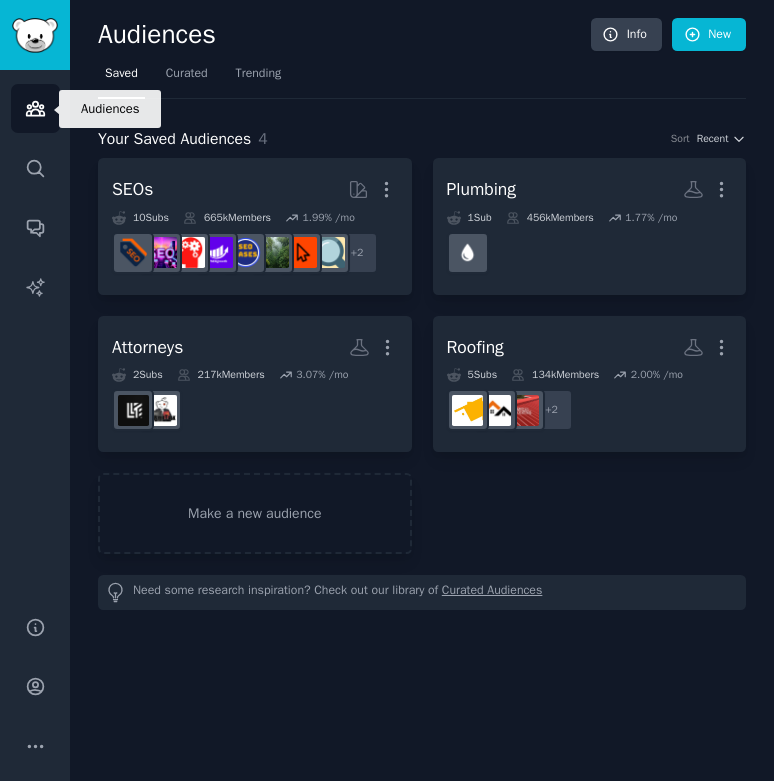 click 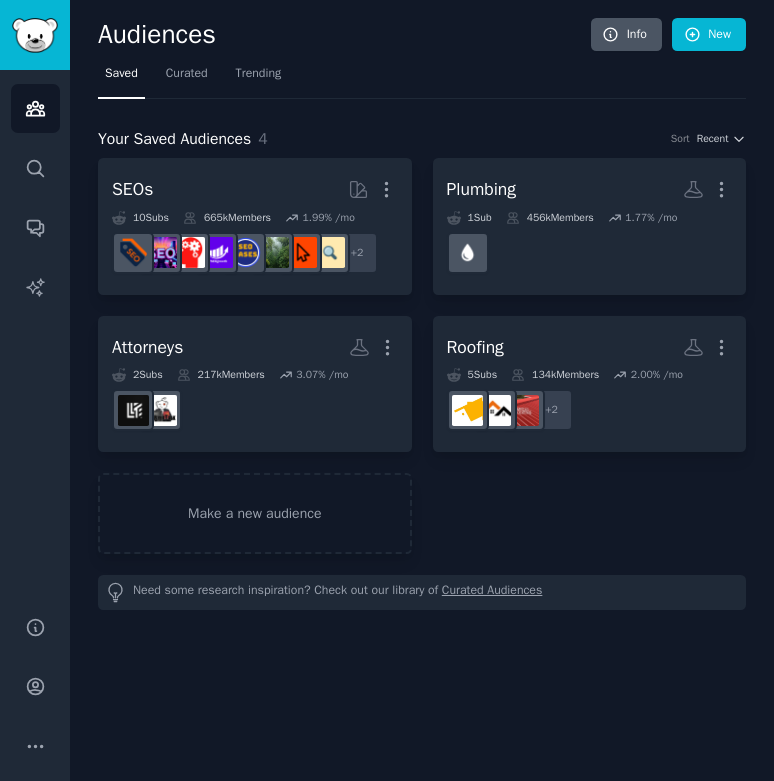 click on "Info" at bounding box center [626, 35] 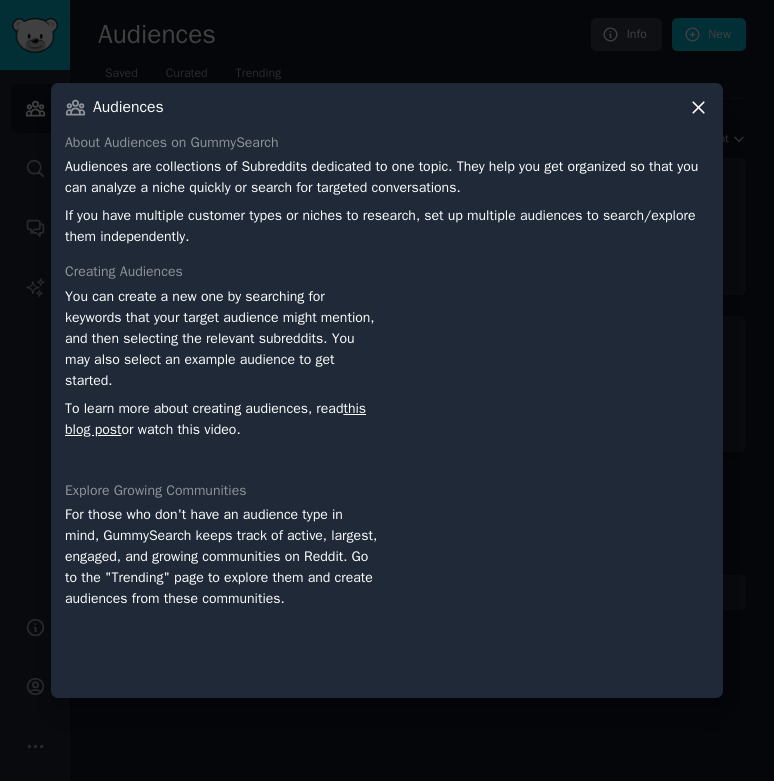 click 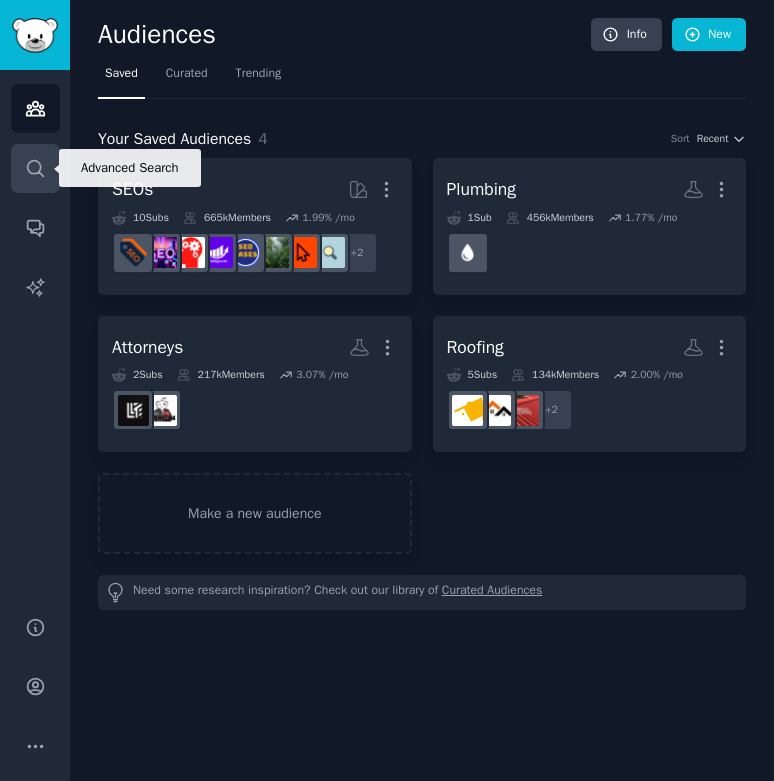 click 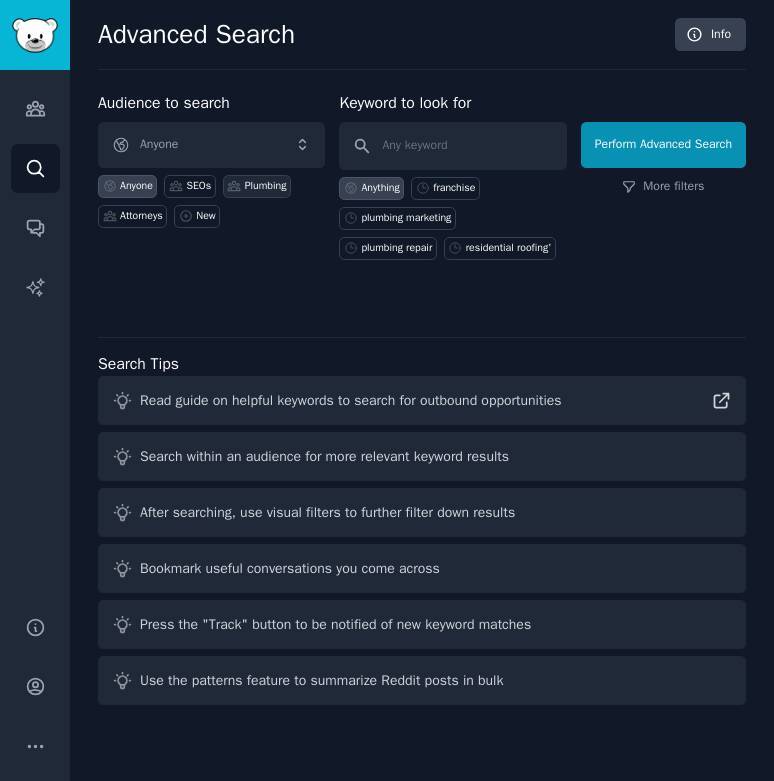 click on "Plumbing" at bounding box center (266, 186) 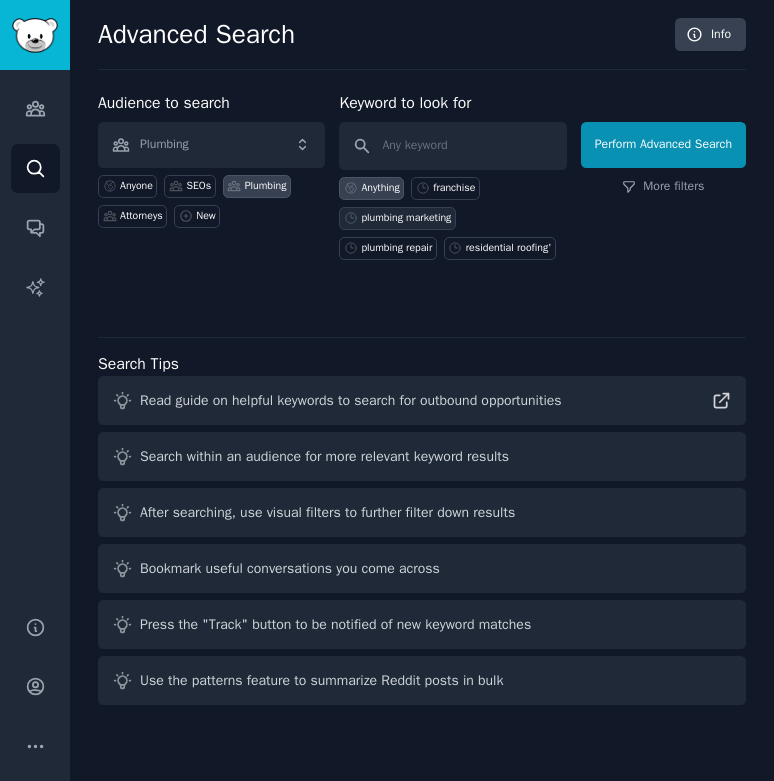 click on "plumbing marketing" at bounding box center [406, 218] 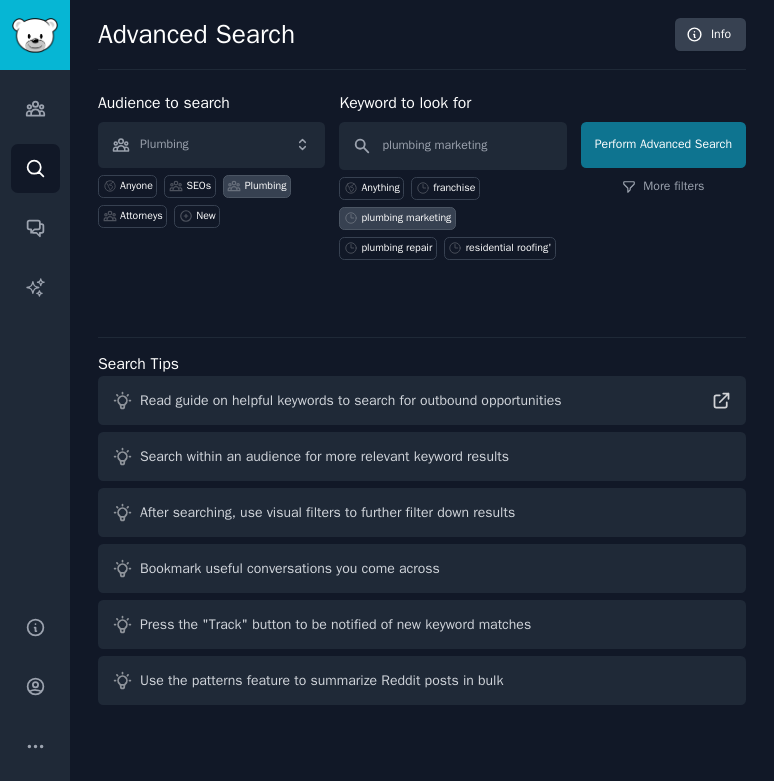 click on "Perform Advanced Search" at bounding box center [663, 145] 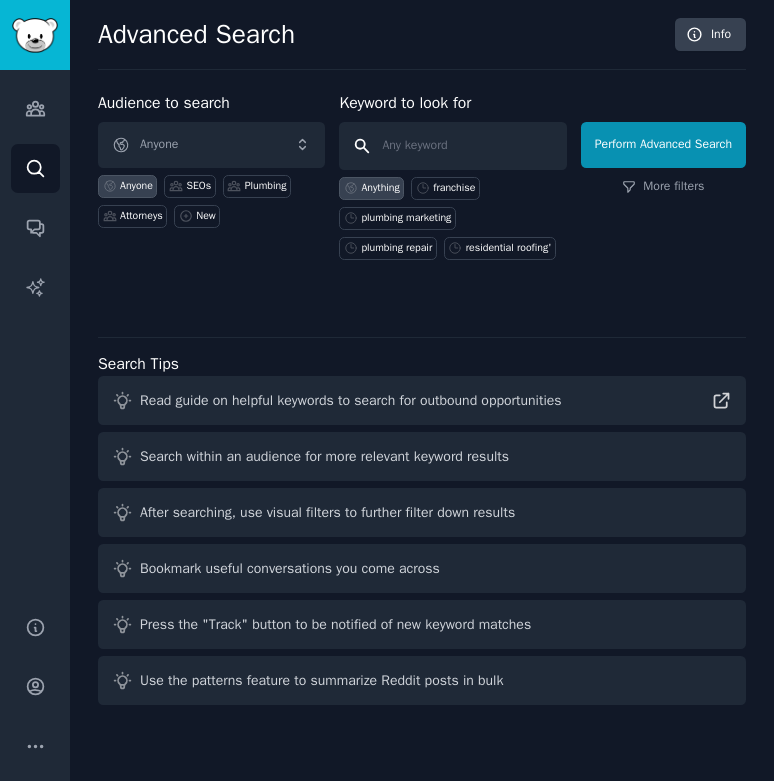 click at bounding box center (452, 146) 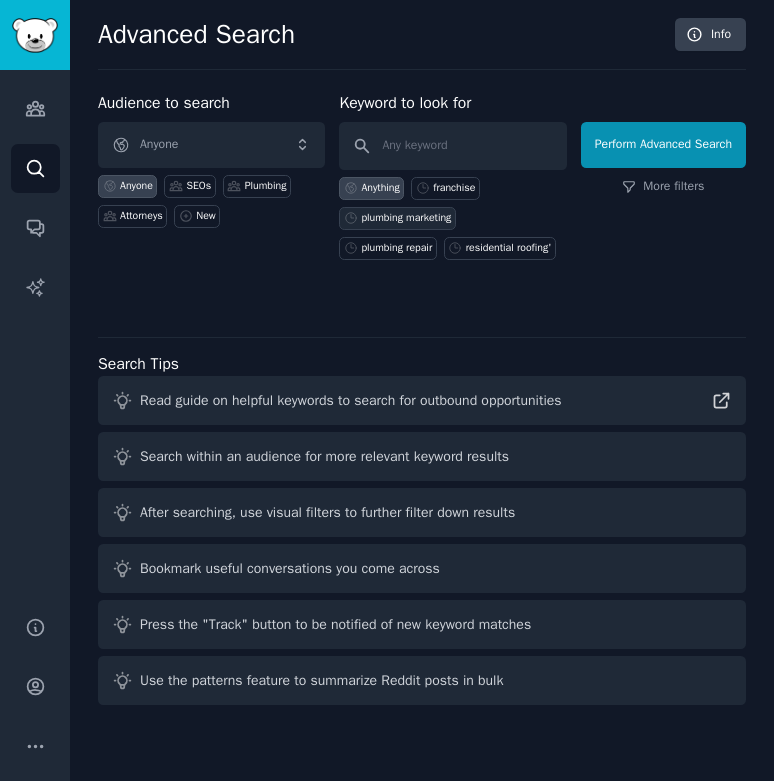 click on "plumbing marketing" at bounding box center [406, 218] 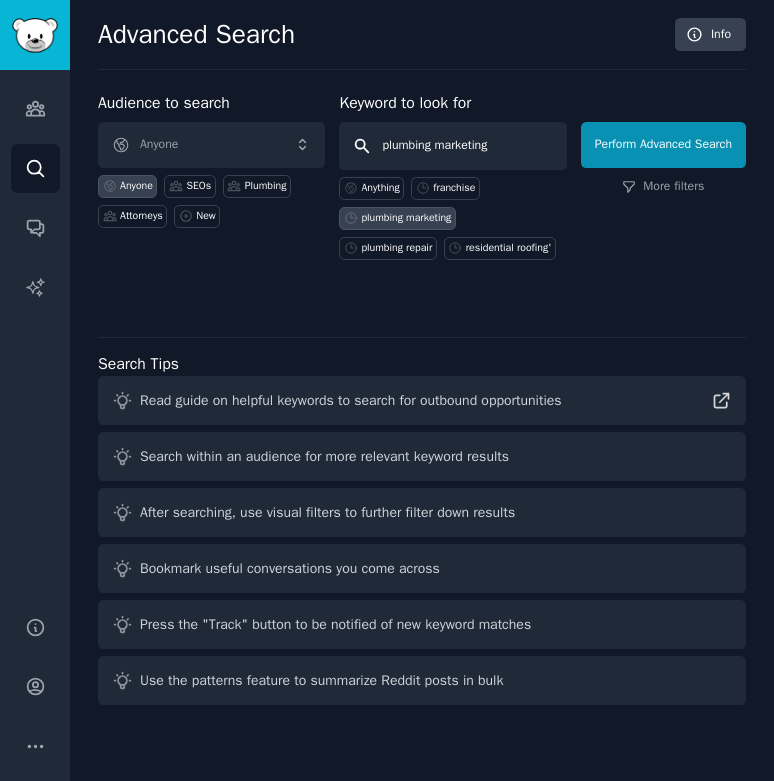 click on "plumbing marketing" at bounding box center (452, 146) 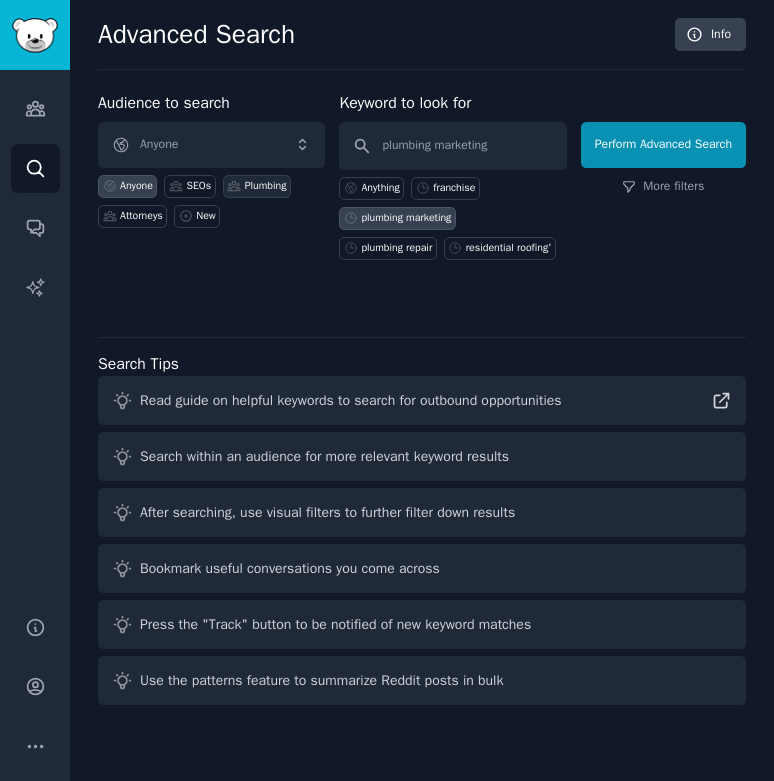 click on "Plumbing" at bounding box center [266, 186] 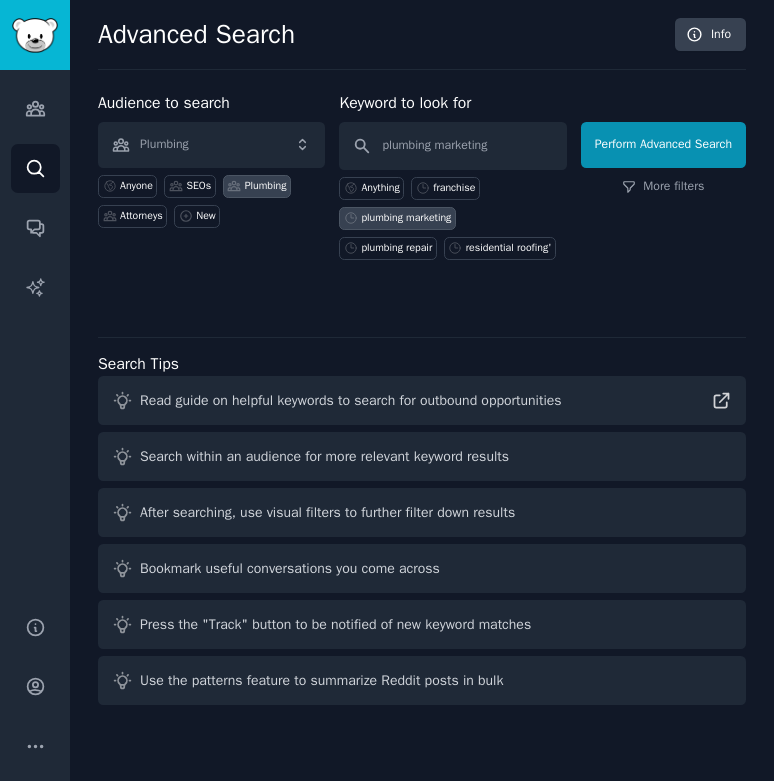 click on "Audience to search Plumbing Anyone SEOs Plumbing Attorneys New Keyword to look for plumbing marketing Anything franchise plumbing marketing plumbing repair residential roofing'   Perform Advanced Search More filters Search Tips Read guide on helpful keywords to search for outbound opportunities Search within an audience for more relevant keyword results After searching, use visual filters to further filter down results Bookmark useful conversations you come across Press the "Track" button to be notified of new keyword matches Use the patterns feature to summarize Reddit posts in bulk" at bounding box center [422, 402] 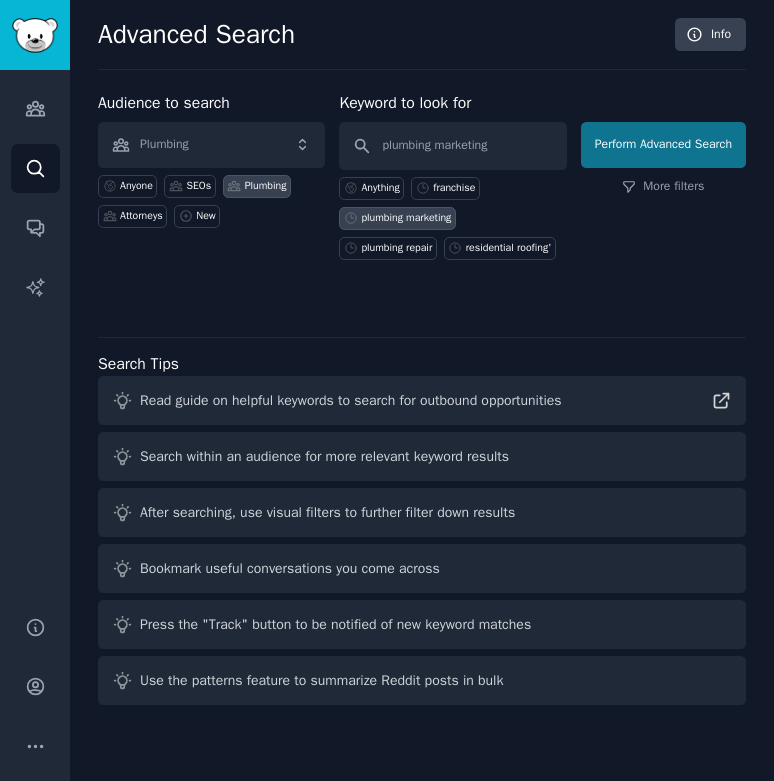 click on "Perform Advanced Search" at bounding box center [663, 145] 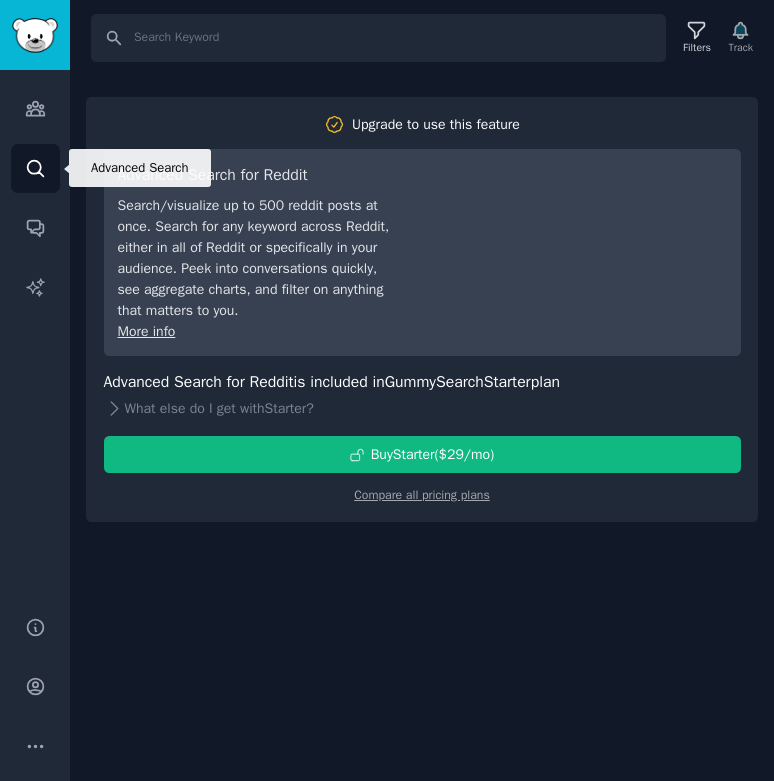 click 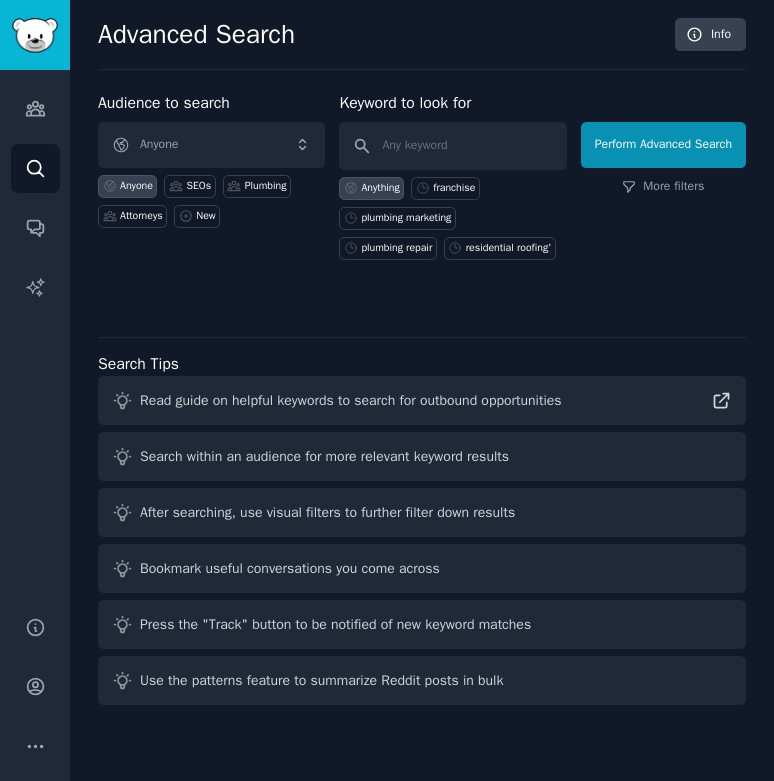 click on "Audience to search Anyone Anyone SEOs Plumbing Attorneys New Keyword to look for Anything franchise plumbing marketing plumbing repair residential roofing'   Perform Advanced Search More filters" at bounding box center [422, 196] 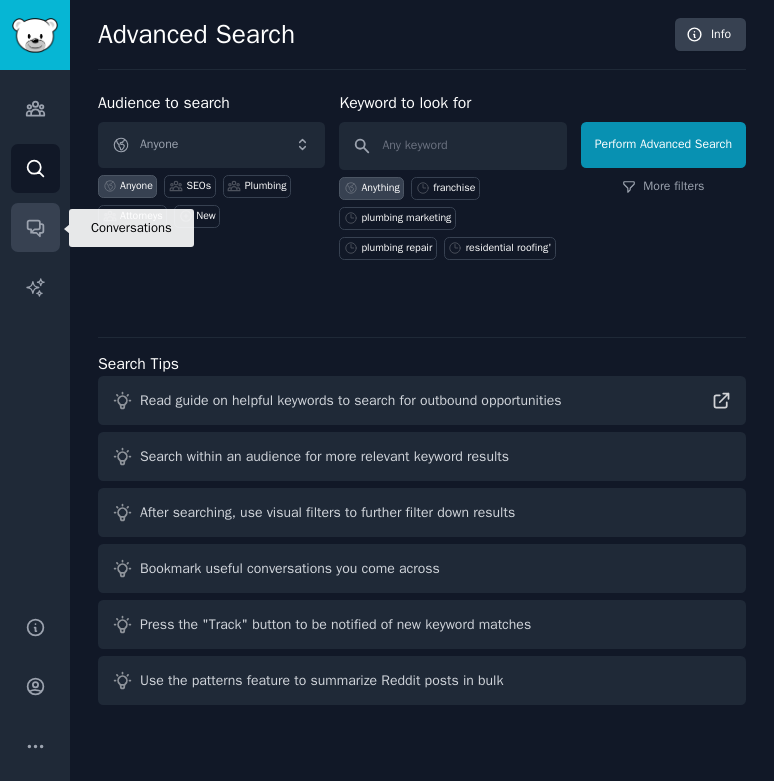 click 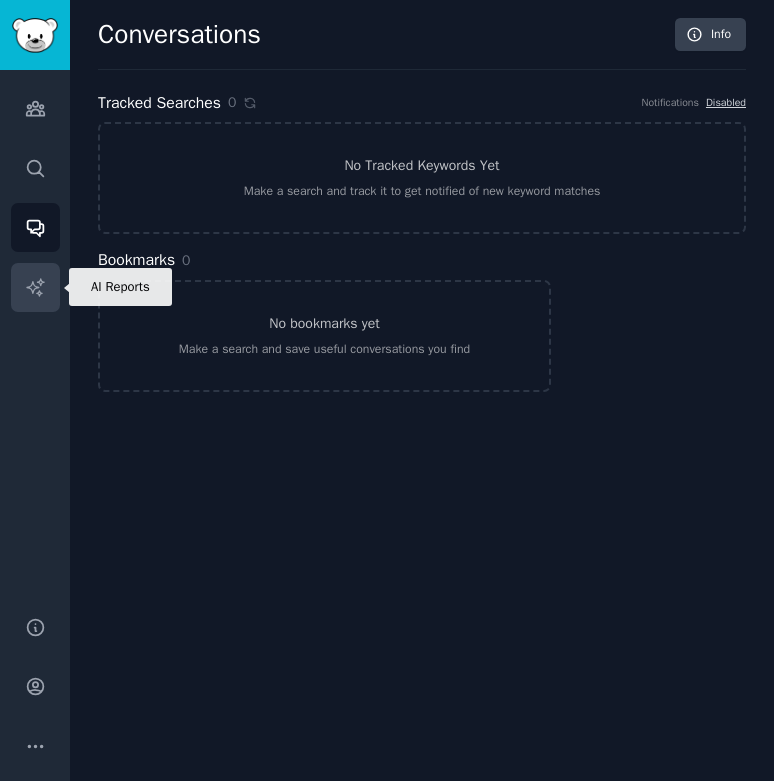 click on "AI Reports" at bounding box center [35, 287] 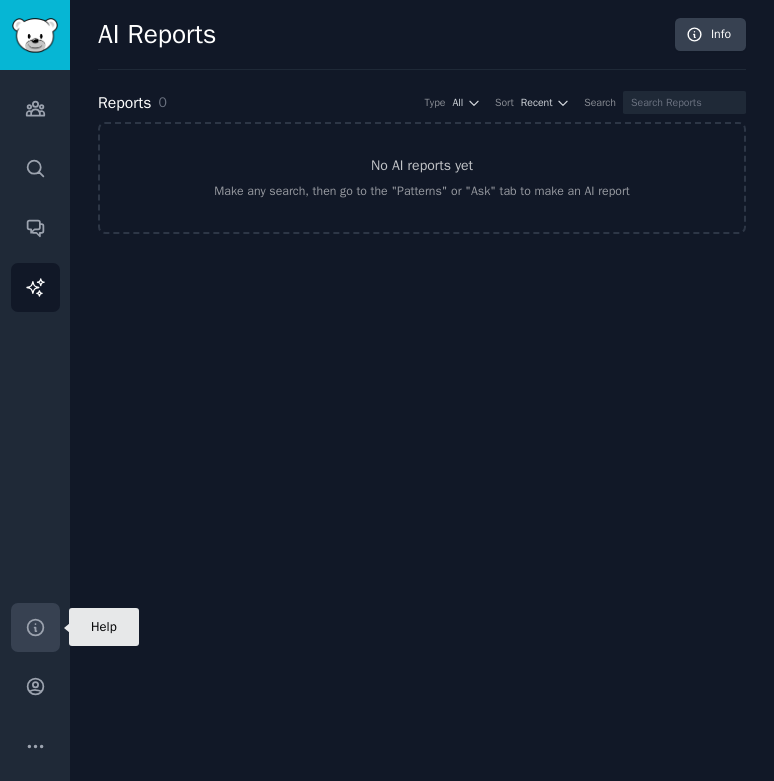 click 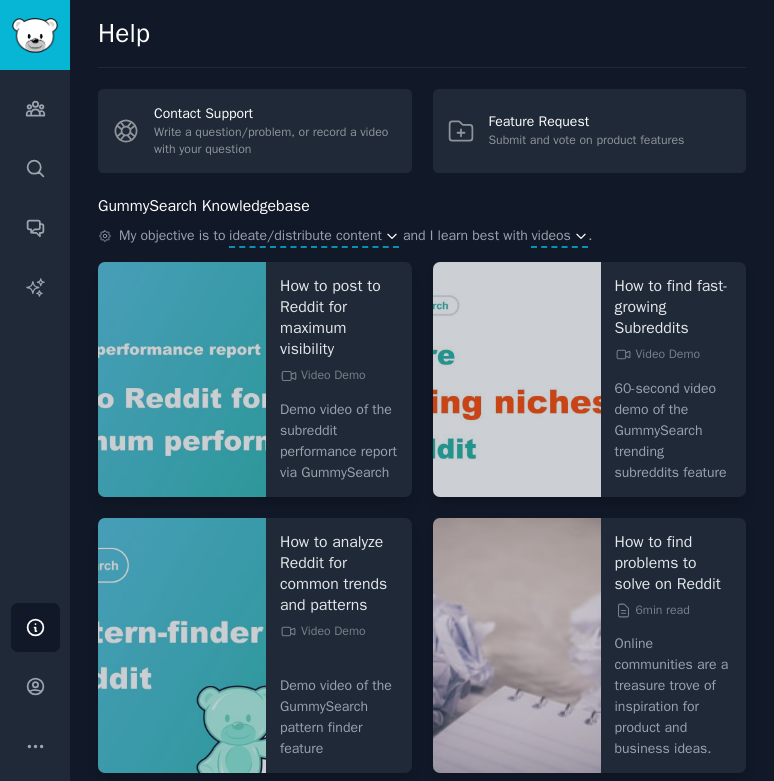 scroll, scrollTop: 4, scrollLeft: 0, axis: vertical 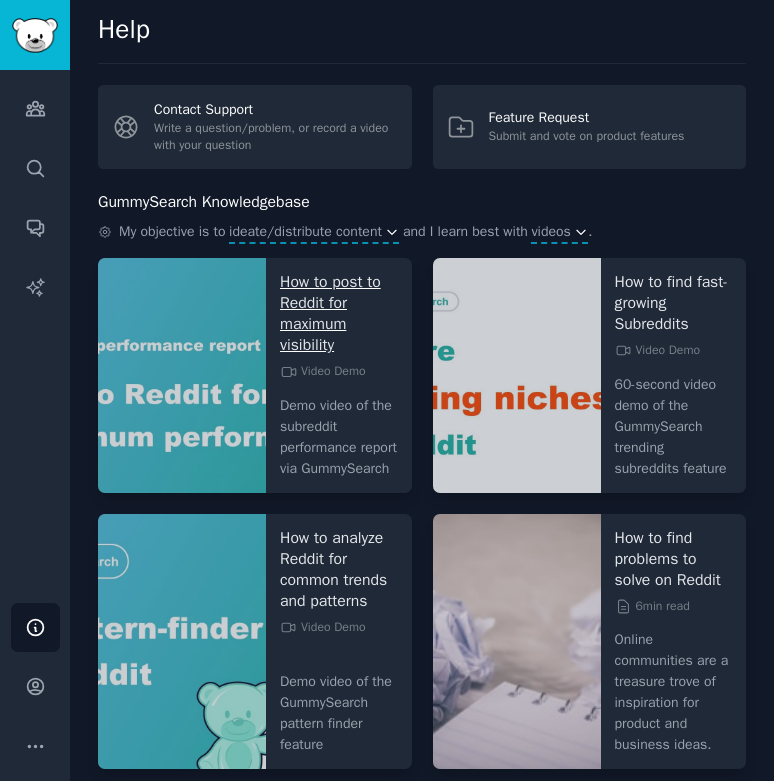 click on "How to post to Reddit for maximum visibility" at bounding box center [339, 314] 